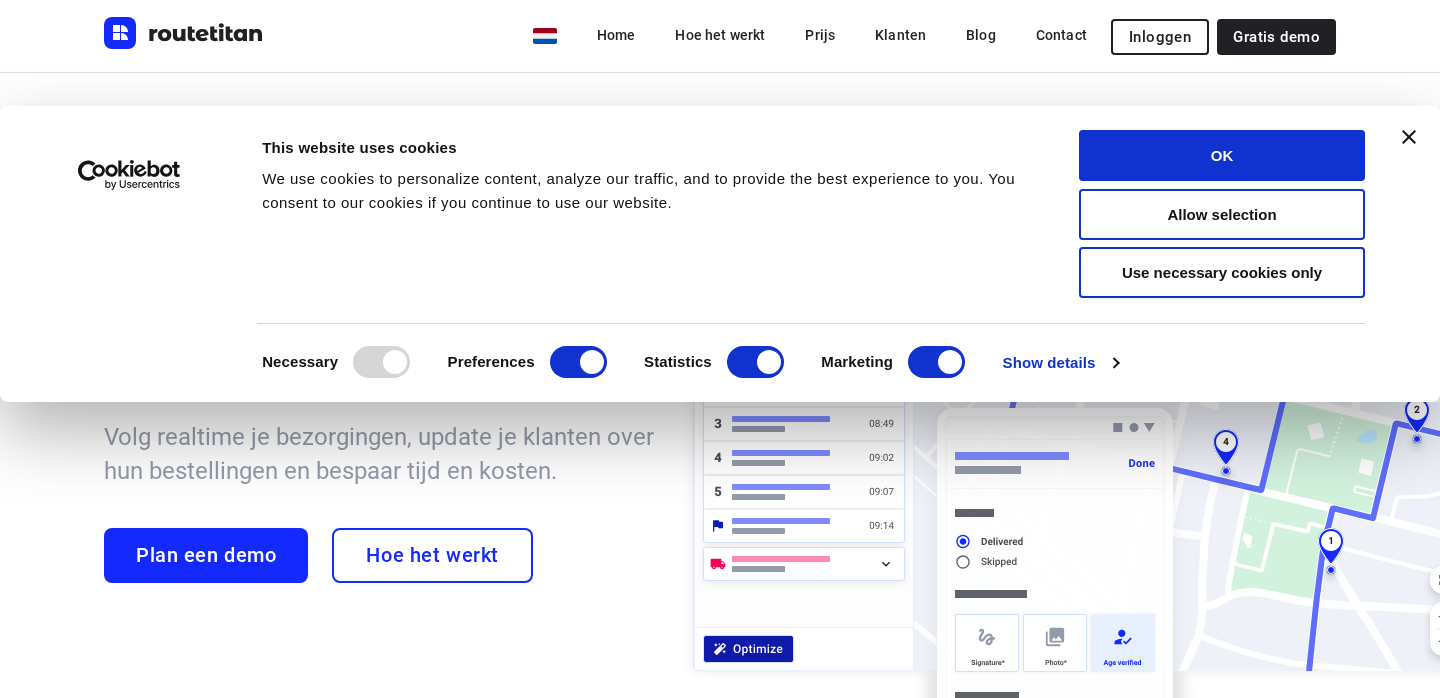 scroll, scrollTop: 0, scrollLeft: 0, axis: both 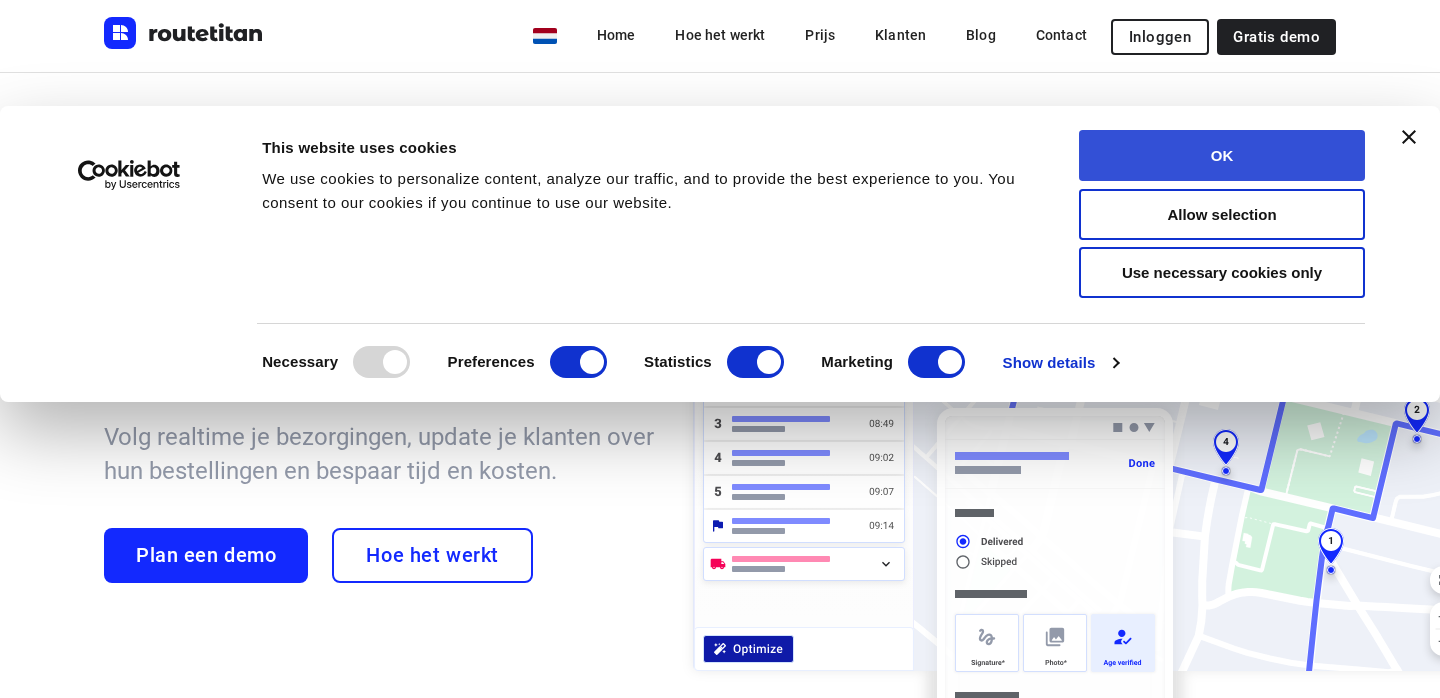 click on "OK" at bounding box center [1222, 155] 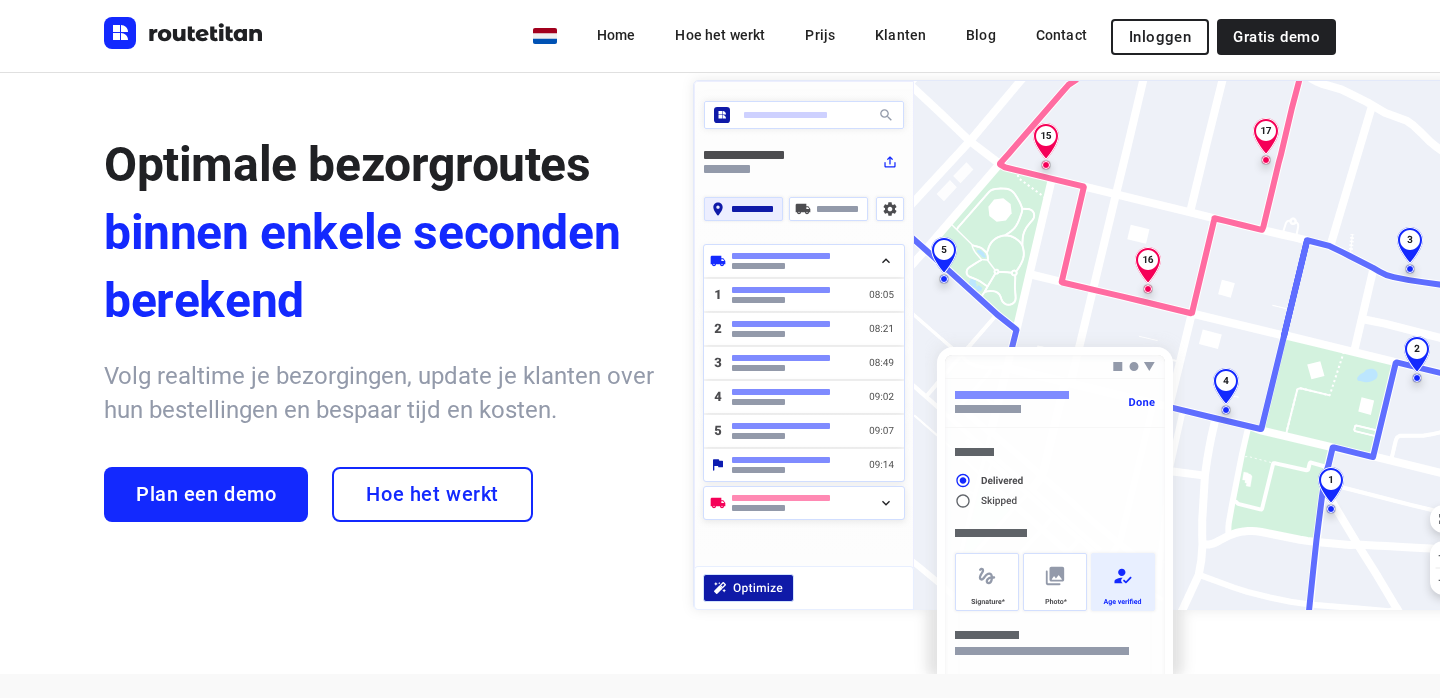 scroll, scrollTop: 65, scrollLeft: 0, axis: vertical 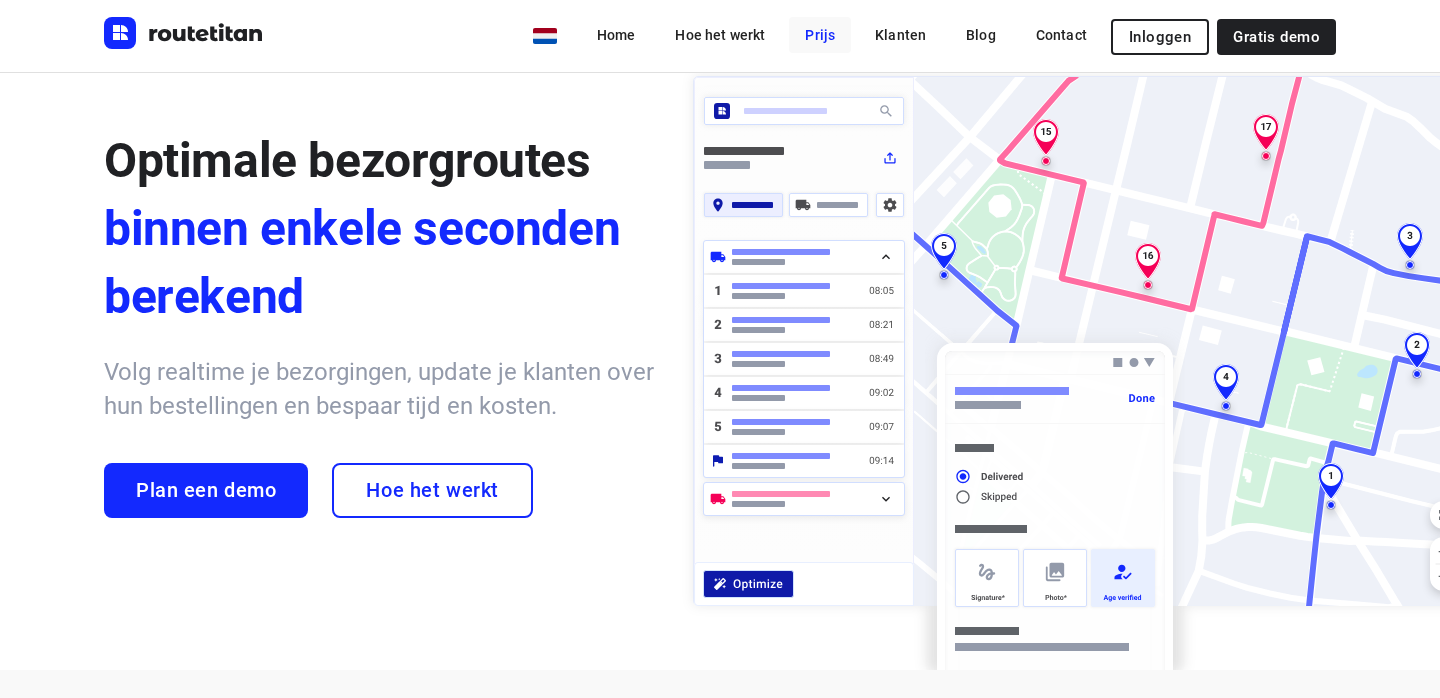 click on "Prijs" at bounding box center [820, 35] 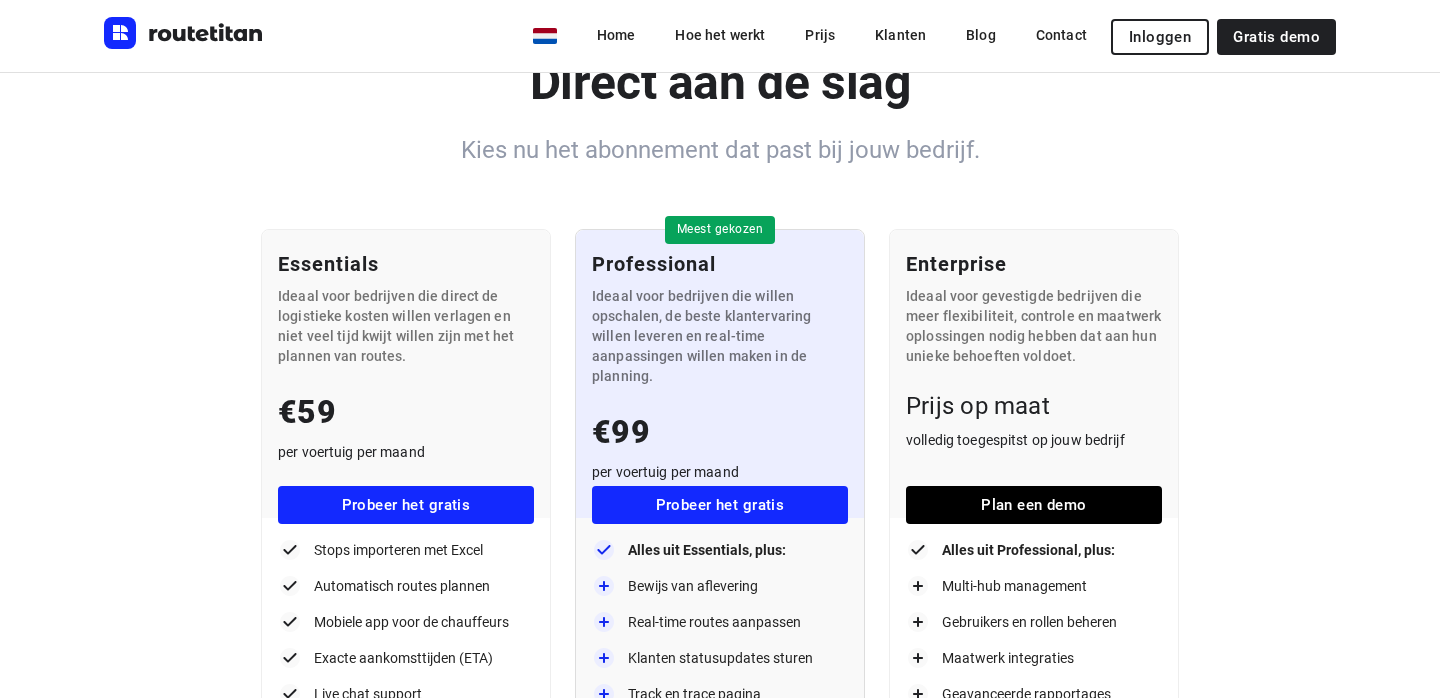 scroll, scrollTop: 0, scrollLeft: 0, axis: both 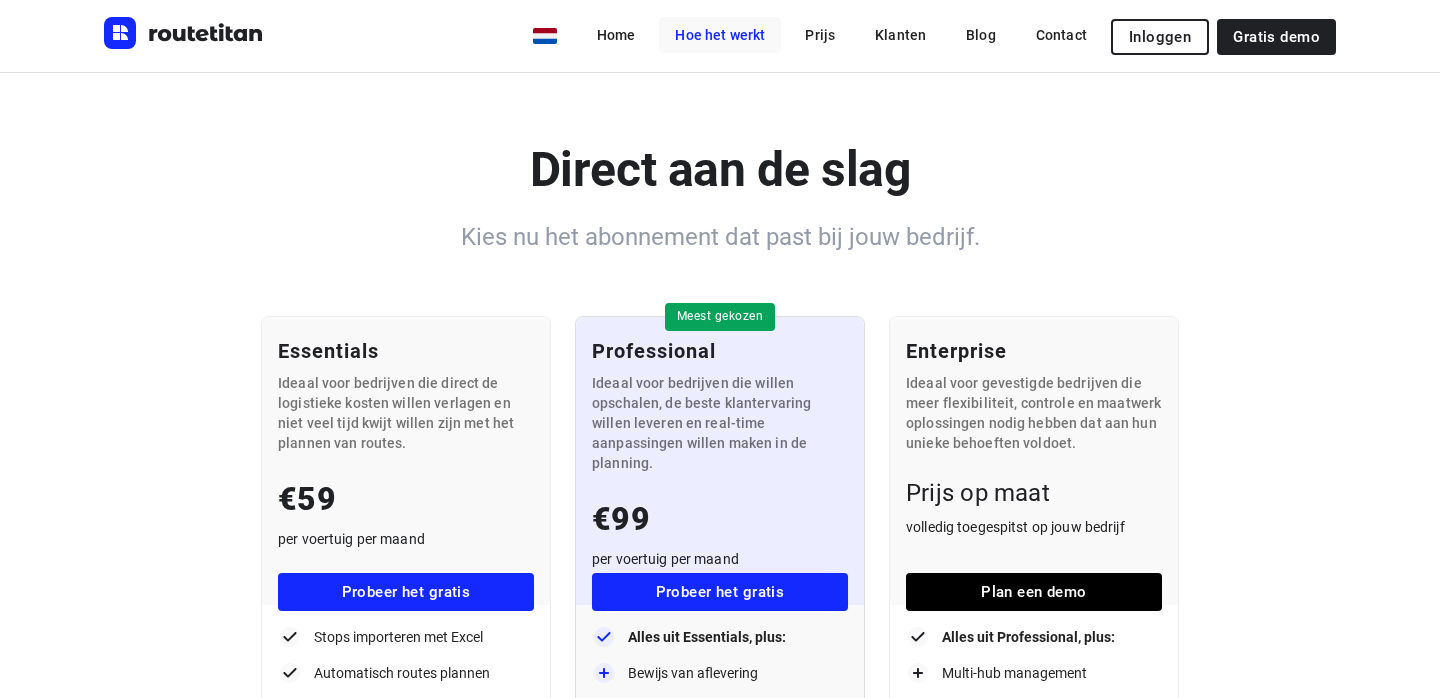 click on "Hoe het werkt" at bounding box center [720, 35] 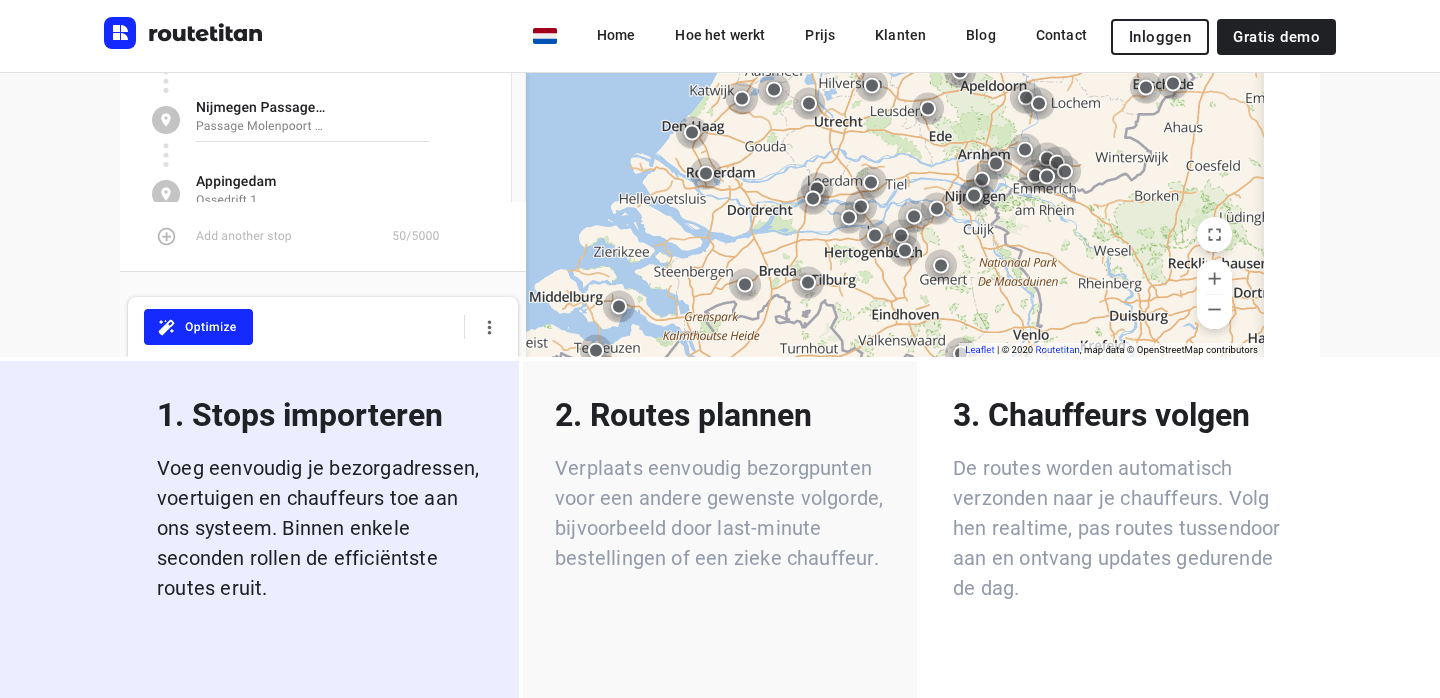 scroll, scrollTop: 3197, scrollLeft: 0, axis: vertical 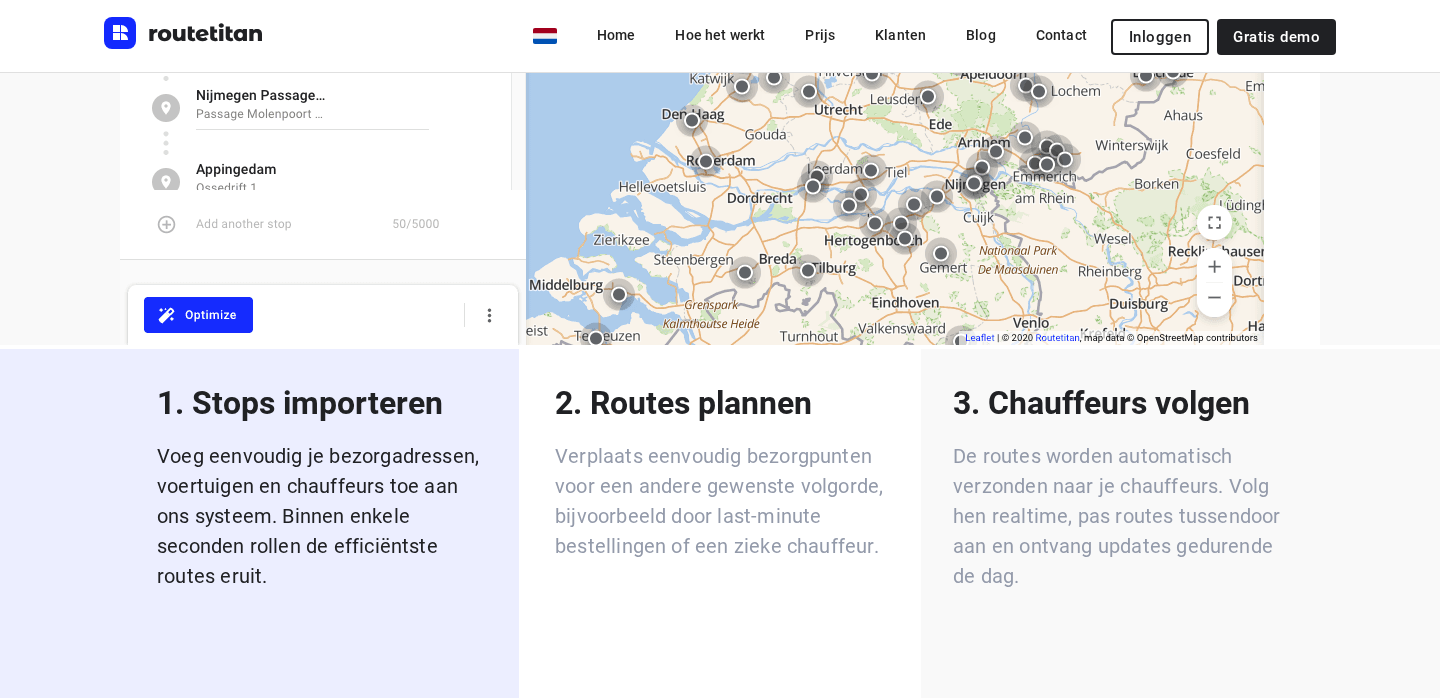 click on "De routes worden automatisch verzonden naar je chauffeurs. Volg hen realtime, pas routes tussendoor aan en ontvang updates gedurende de dag." at bounding box center (1118, 516) 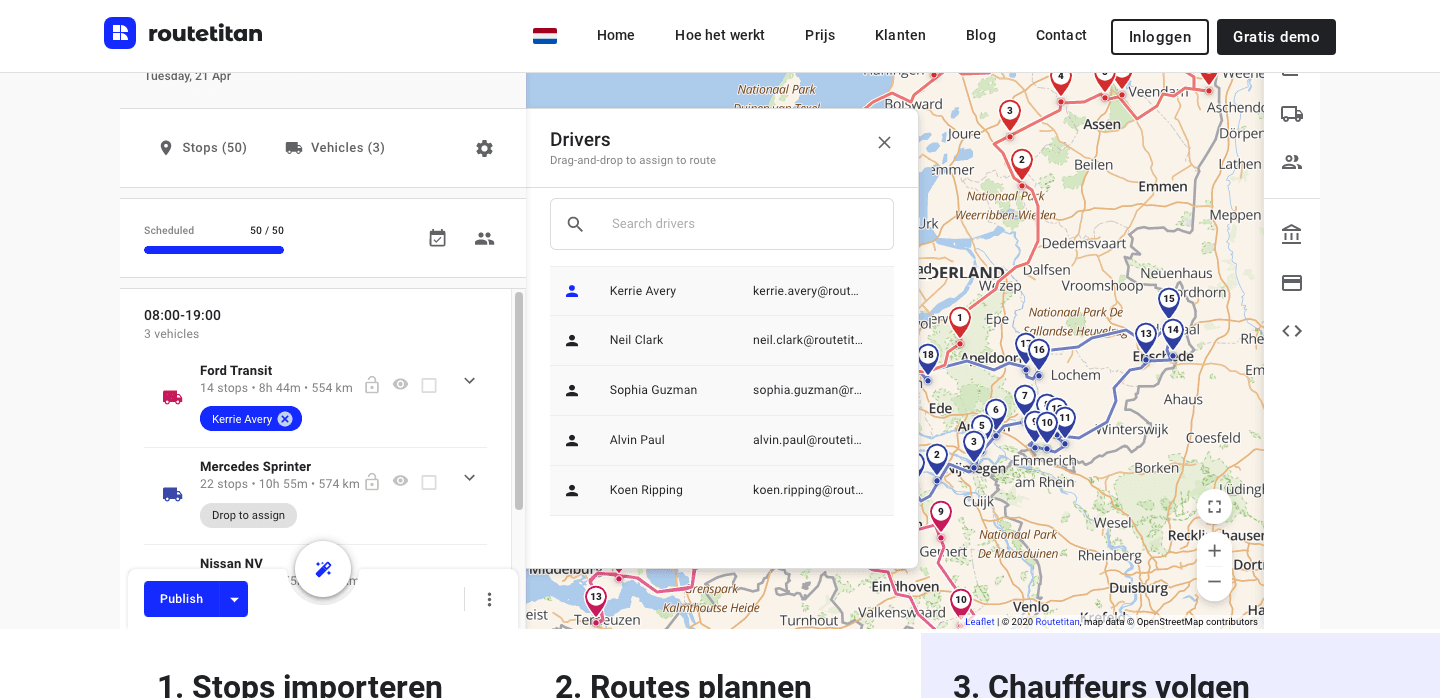 scroll, scrollTop: 2918, scrollLeft: 0, axis: vertical 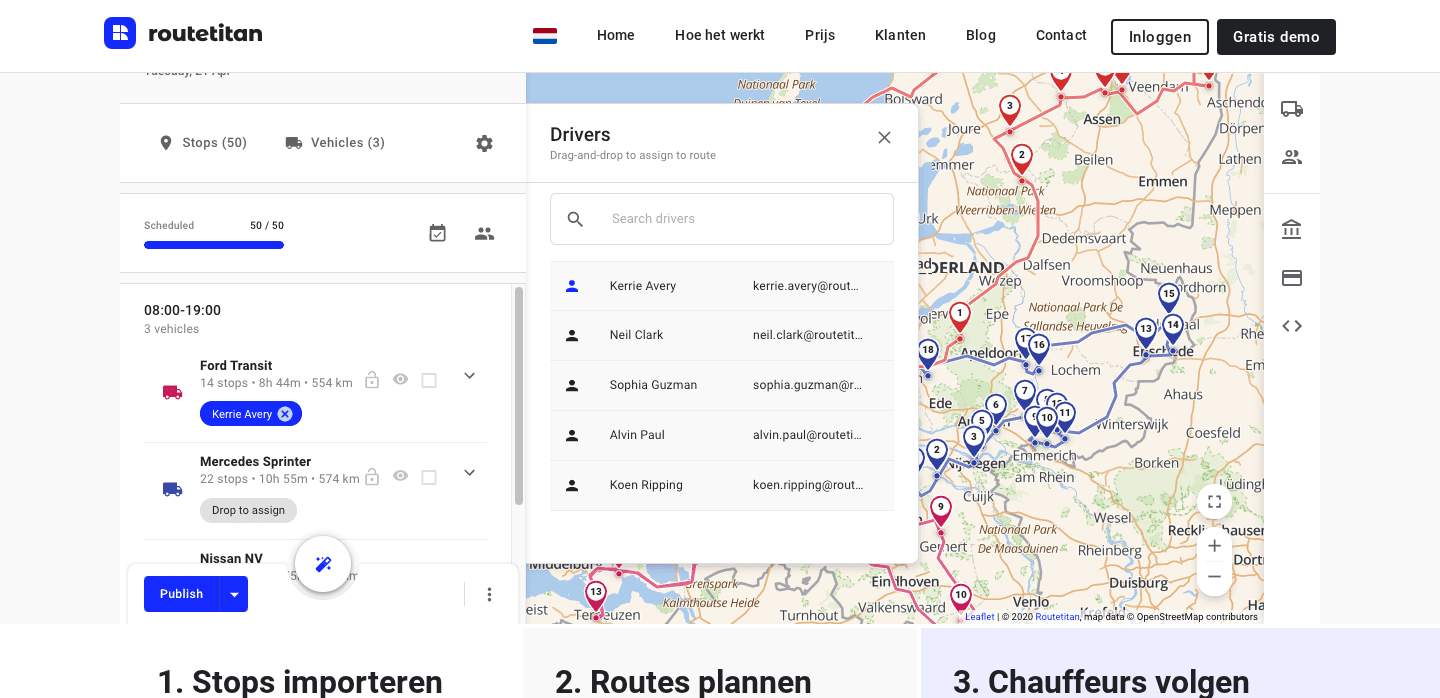 click on "2. Routes plannen Verplaats eenvoudig bezorgpunten voor een andere gewenste volgorde, bijvoorbeeld door last-minute bestellingen of een zieke chauffeur." at bounding box center [720, 806] 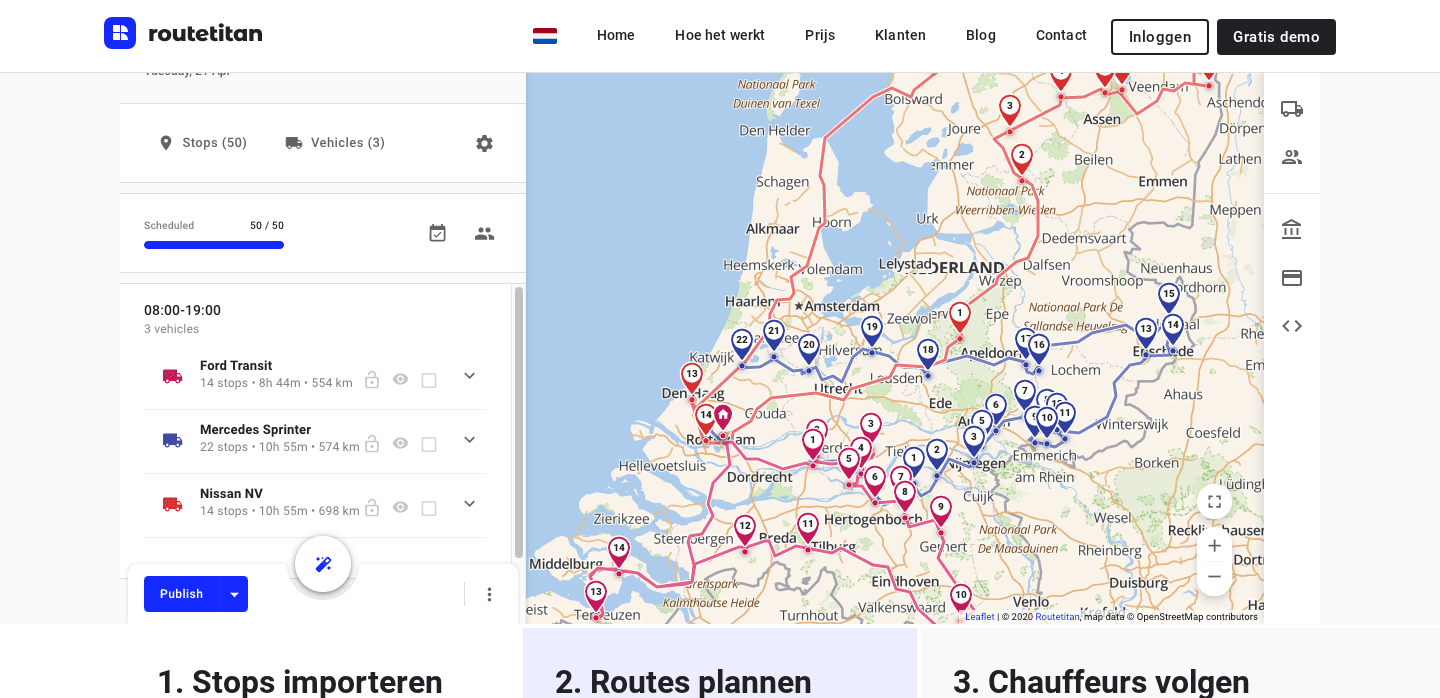 click on "3. Chauffeurs volgen" at bounding box center (1118, 682) 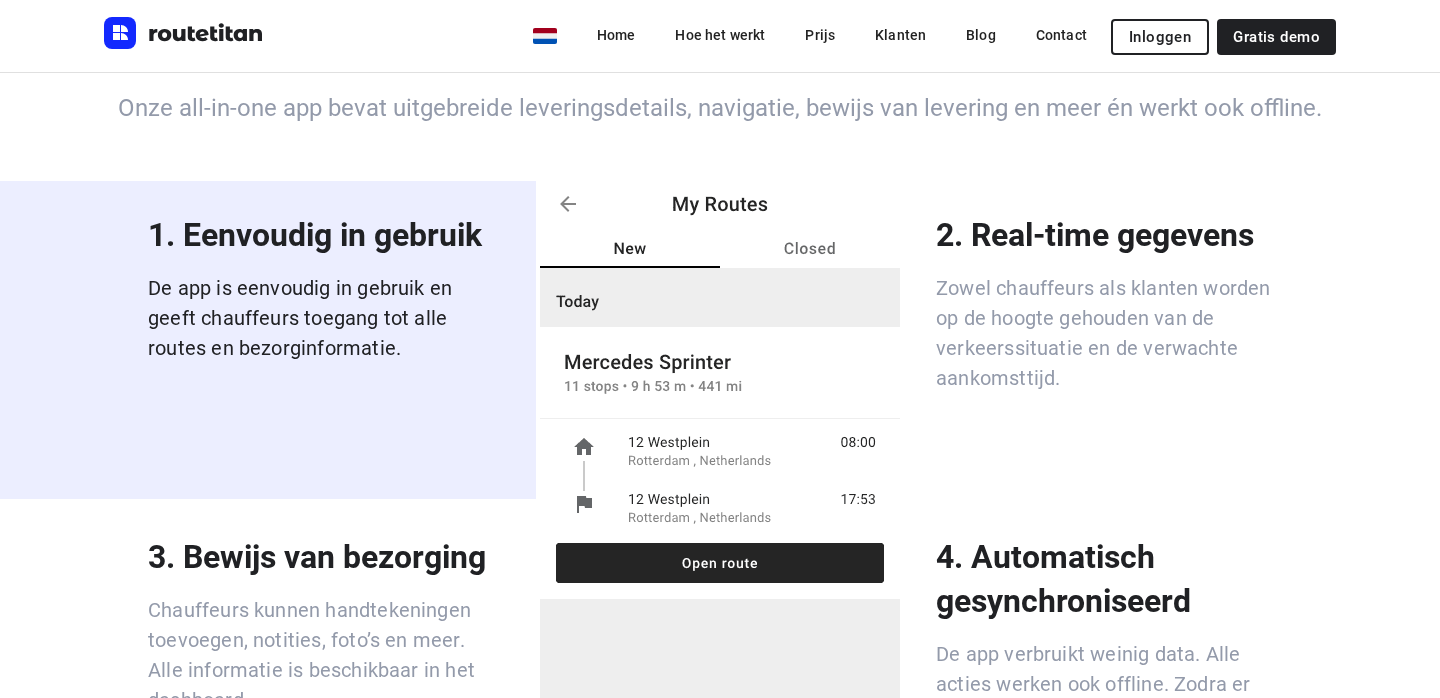 scroll, scrollTop: 5020, scrollLeft: 0, axis: vertical 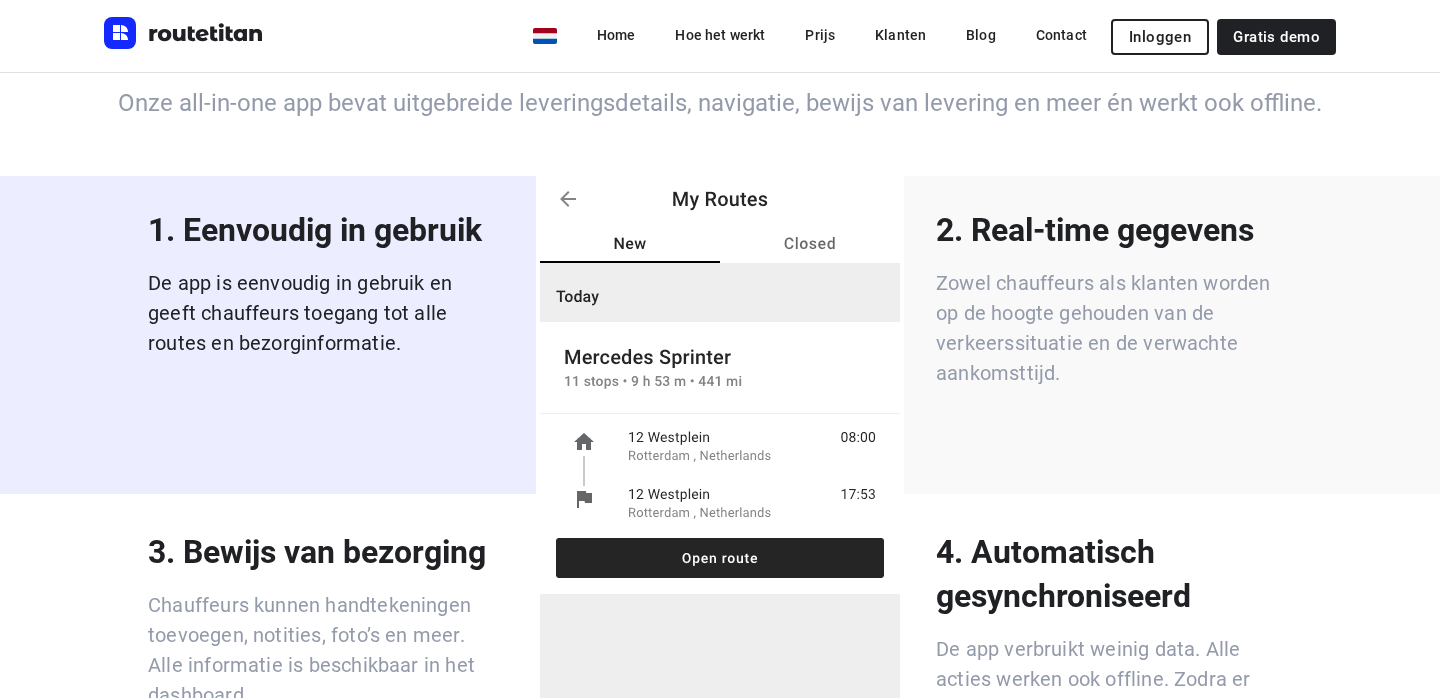 click on "2. Real-time gegevens" at bounding box center (1114, 230) 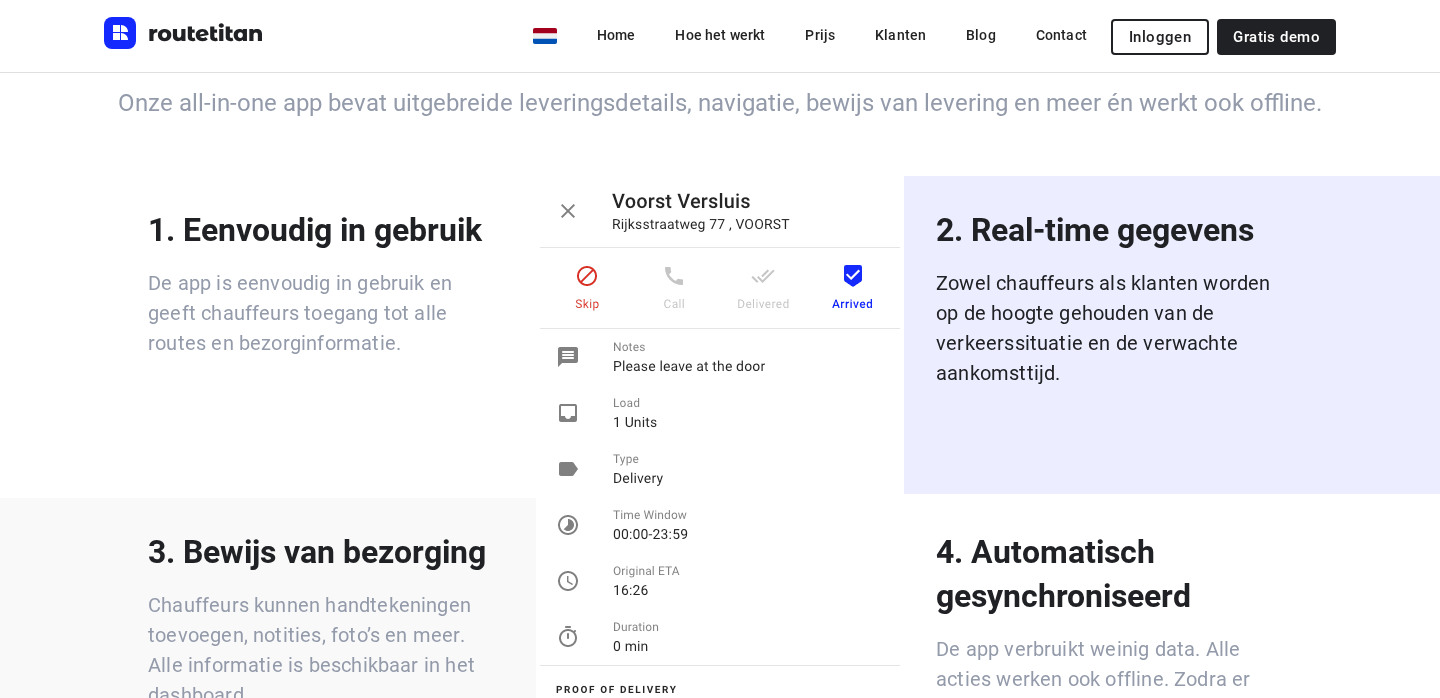 click on "Chauffeurs kunnen handtekeningen toevoegen, notities, foto’s en meer. Alle informatie is beschikbaar in het dashboard." at bounding box center (326, 650) 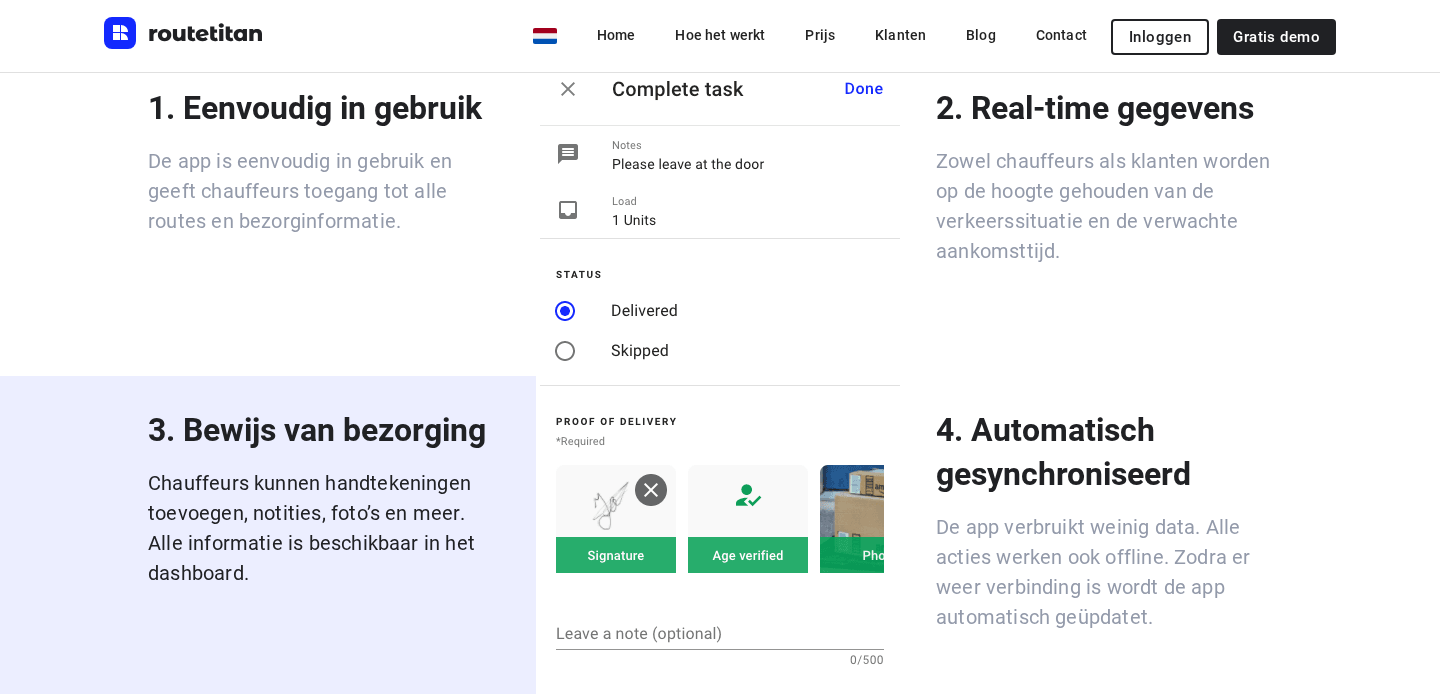scroll, scrollTop: 5146, scrollLeft: 0, axis: vertical 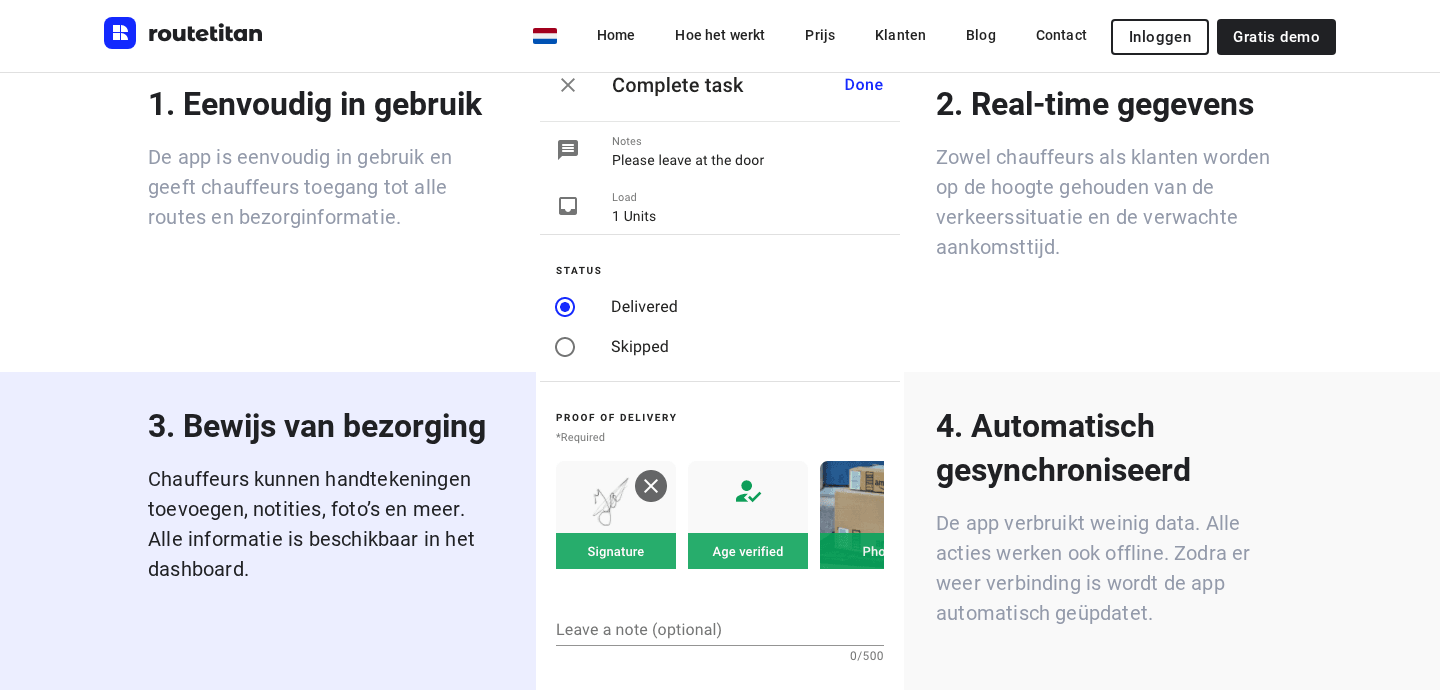 click on "De app verbruikt weinig data. Alle acties werken ook offline. Zodra er weer verbinding is wordt de app automatisch geüpdatet." at bounding box center (1114, 568) 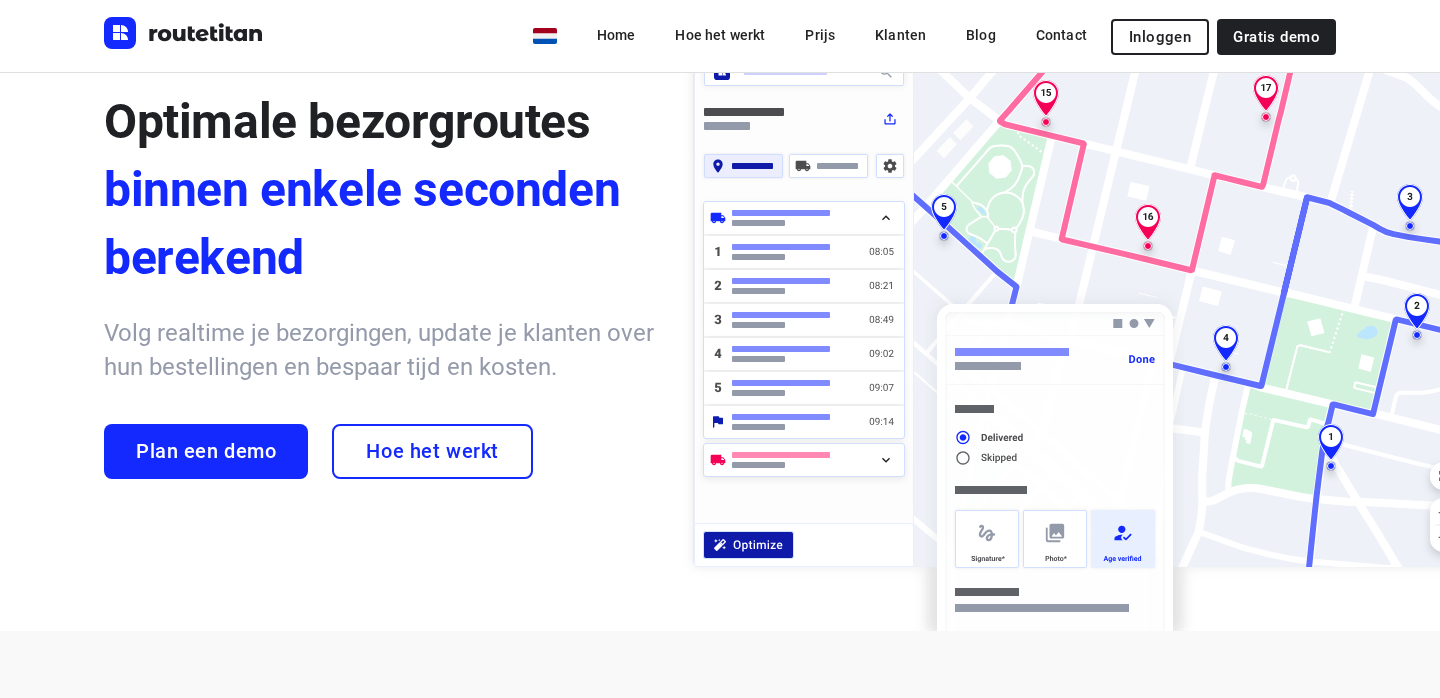 scroll, scrollTop: 0, scrollLeft: 0, axis: both 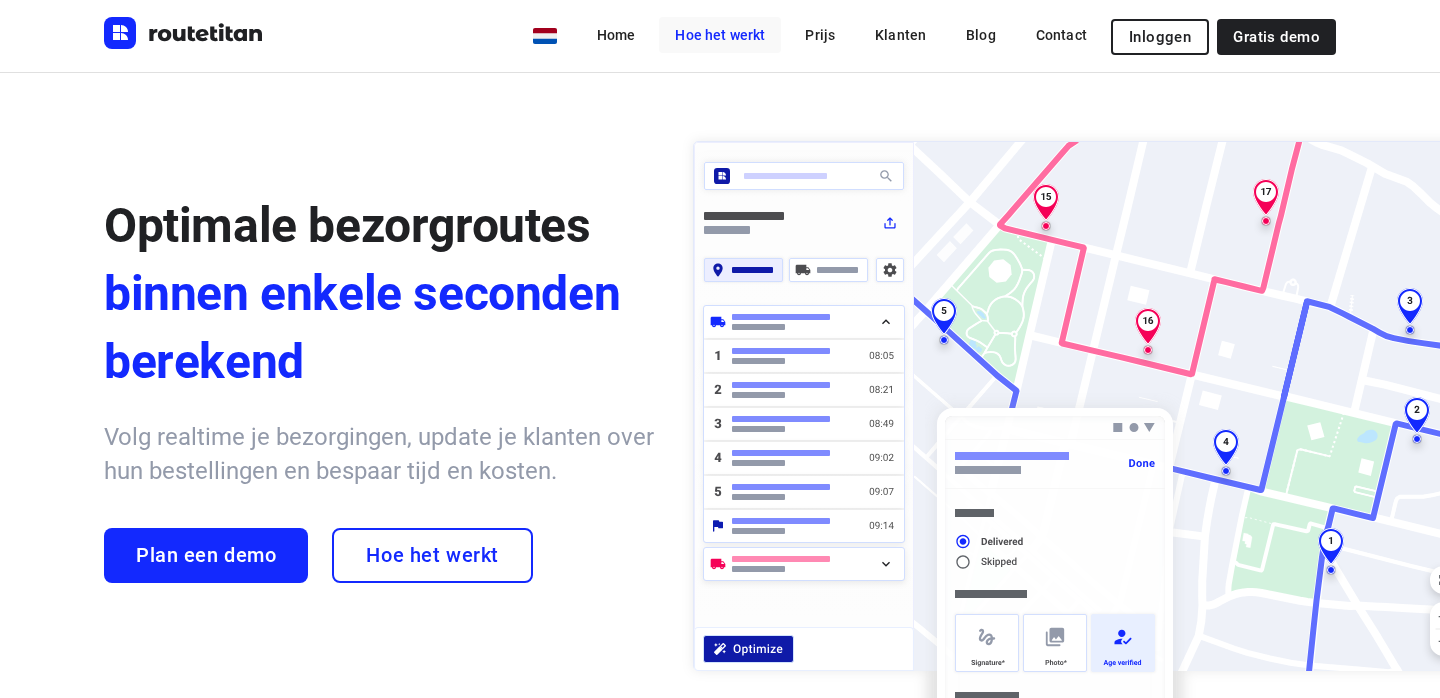 click on "Hoe het werkt" at bounding box center (720, 35) 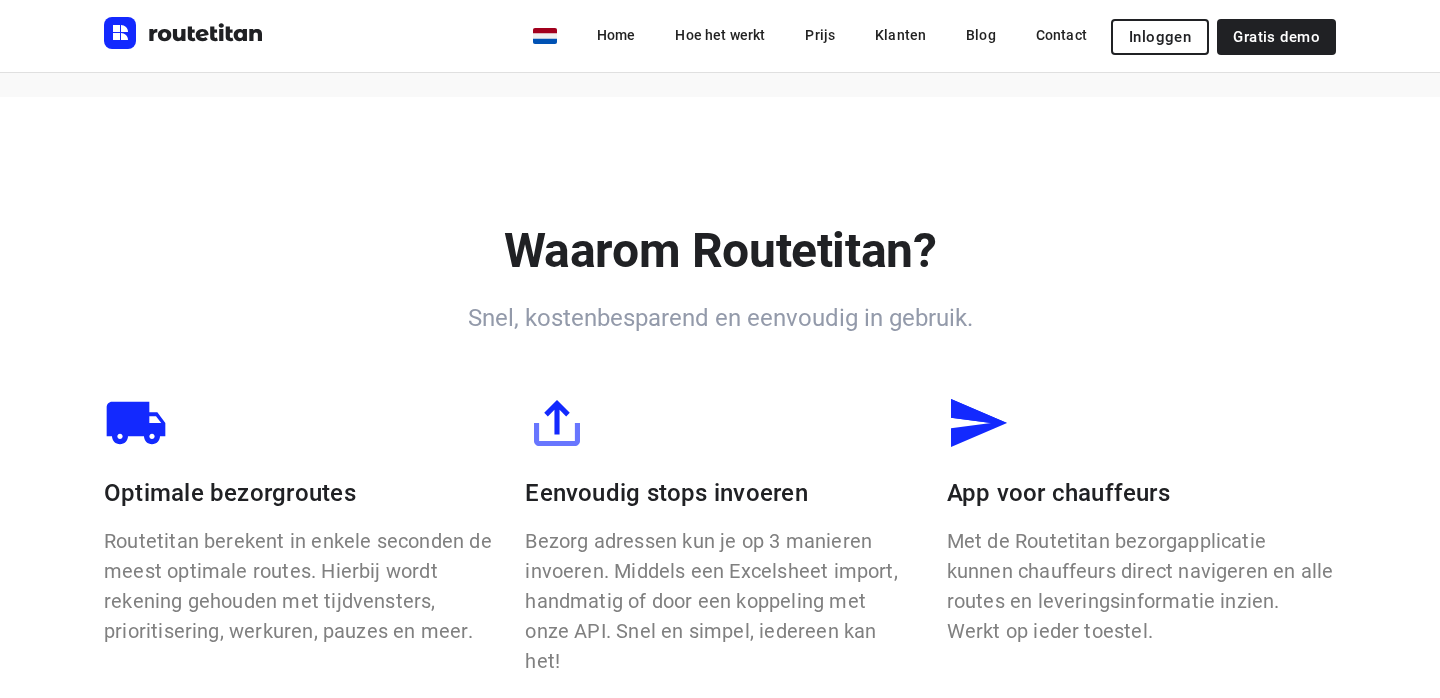 scroll, scrollTop: 678, scrollLeft: 0, axis: vertical 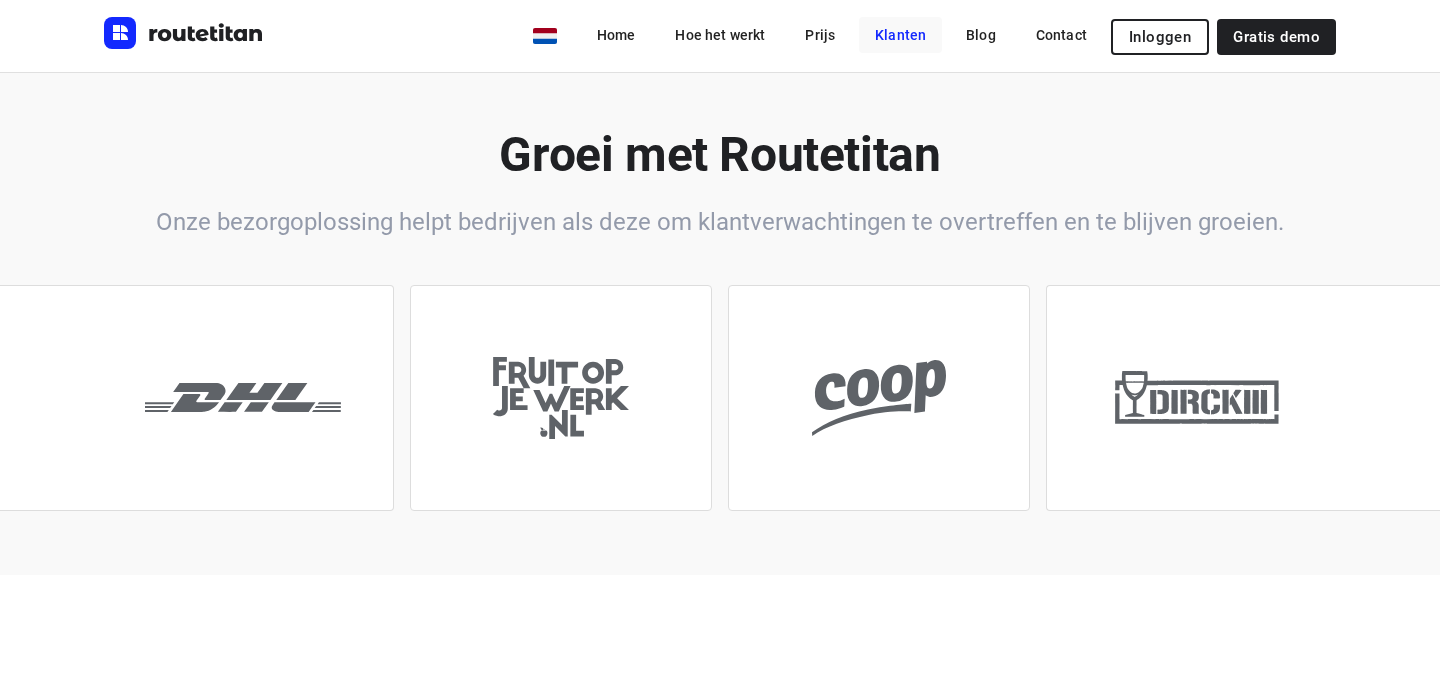 click on "Klanten" at bounding box center [900, 35] 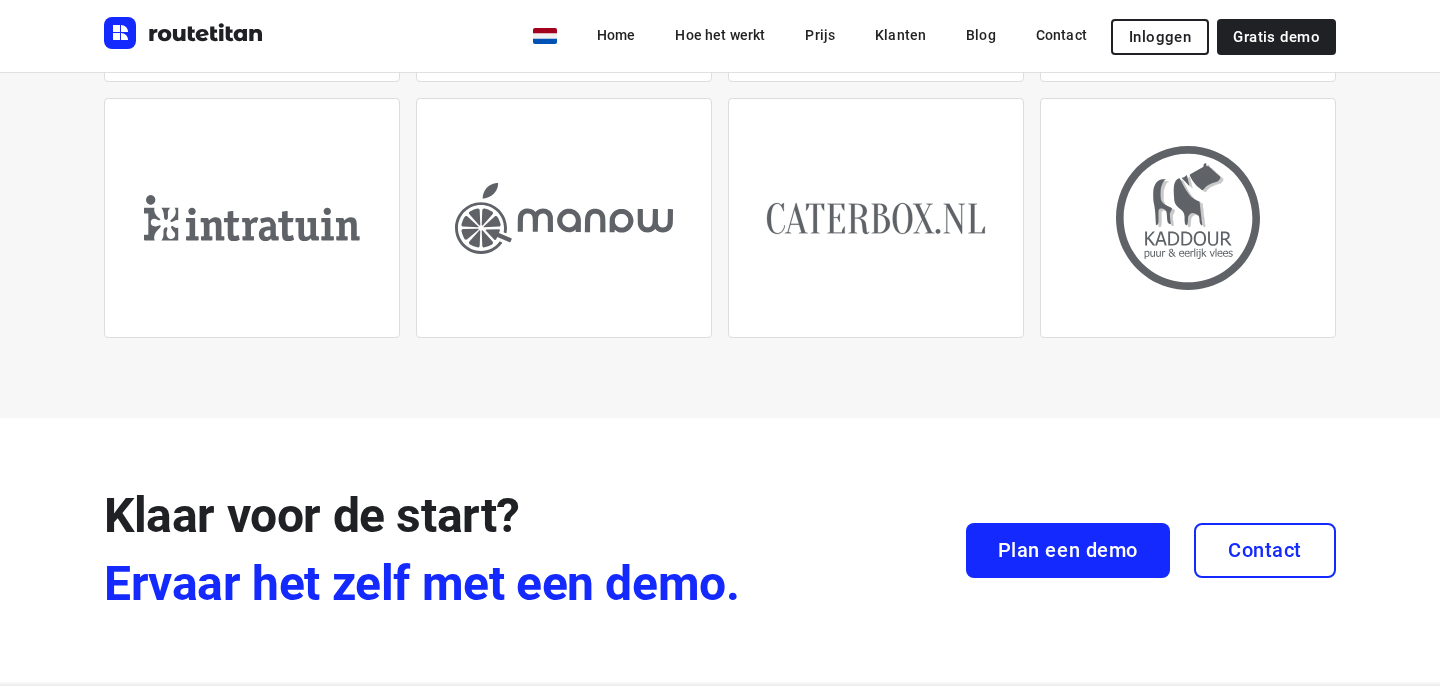 scroll, scrollTop: 710, scrollLeft: 0, axis: vertical 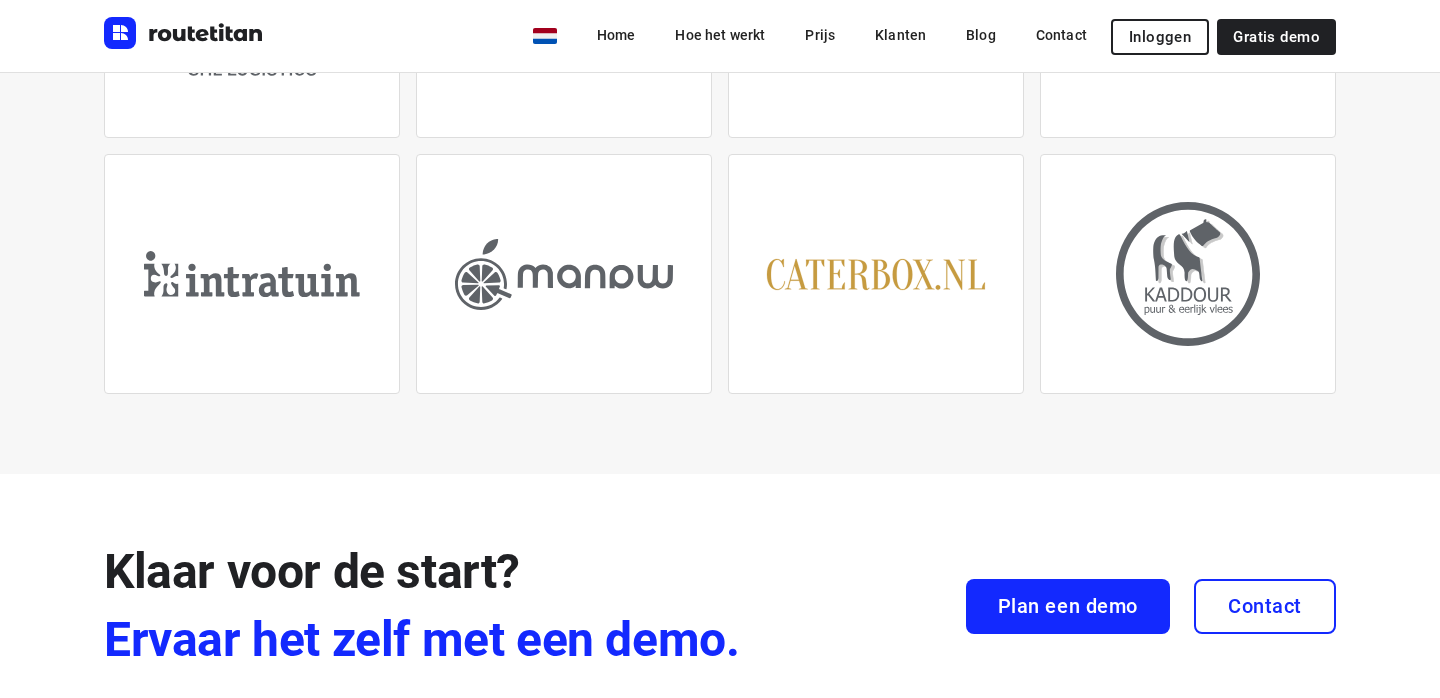 click at bounding box center [876, 274] 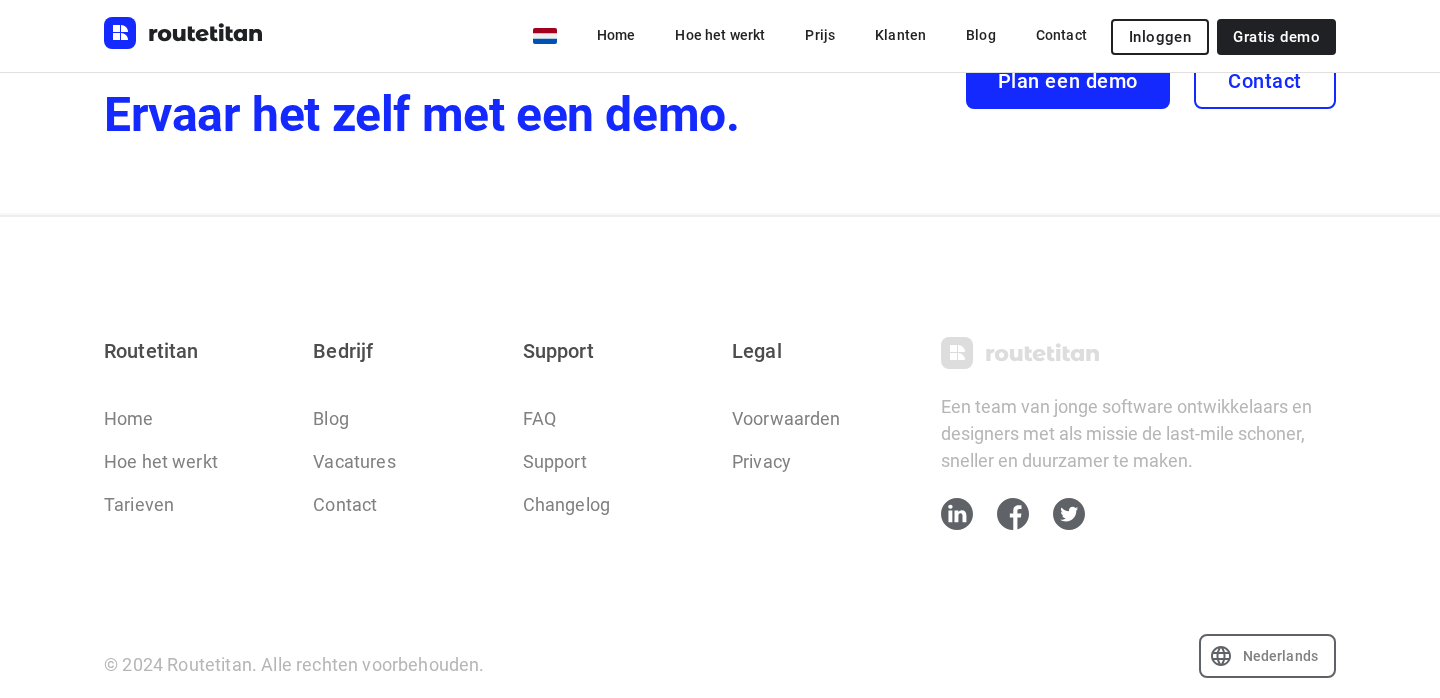 scroll, scrollTop: 1233, scrollLeft: 0, axis: vertical 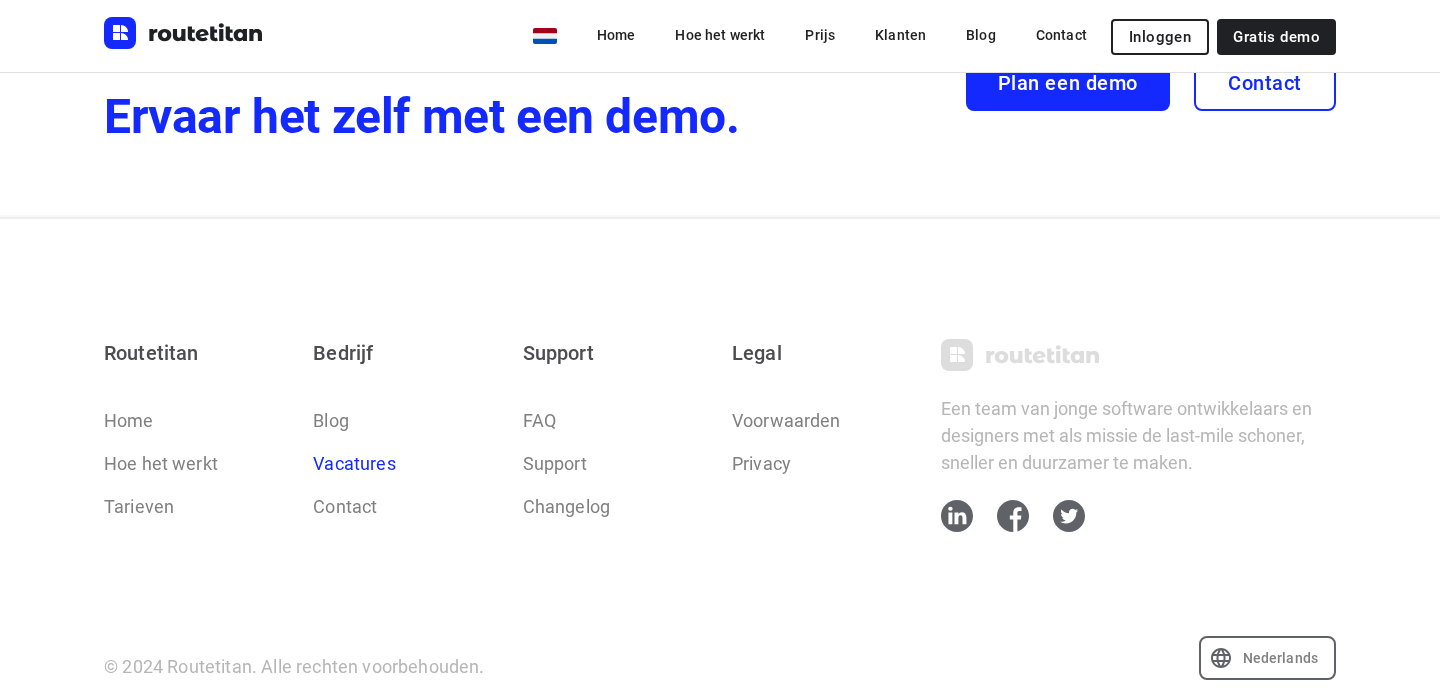 click on "Vacatures" at bounding box center (354, 463) 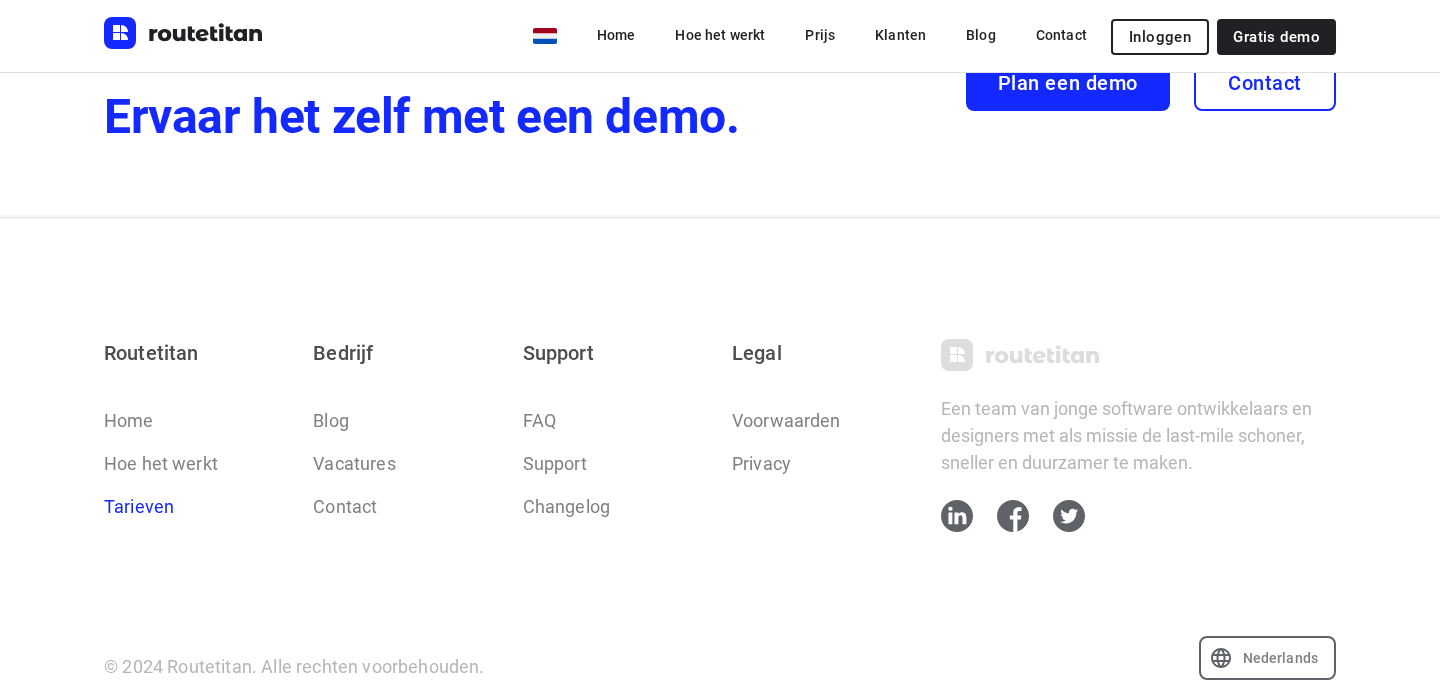 click on "Tarieven" at bounding box center [139, 506] 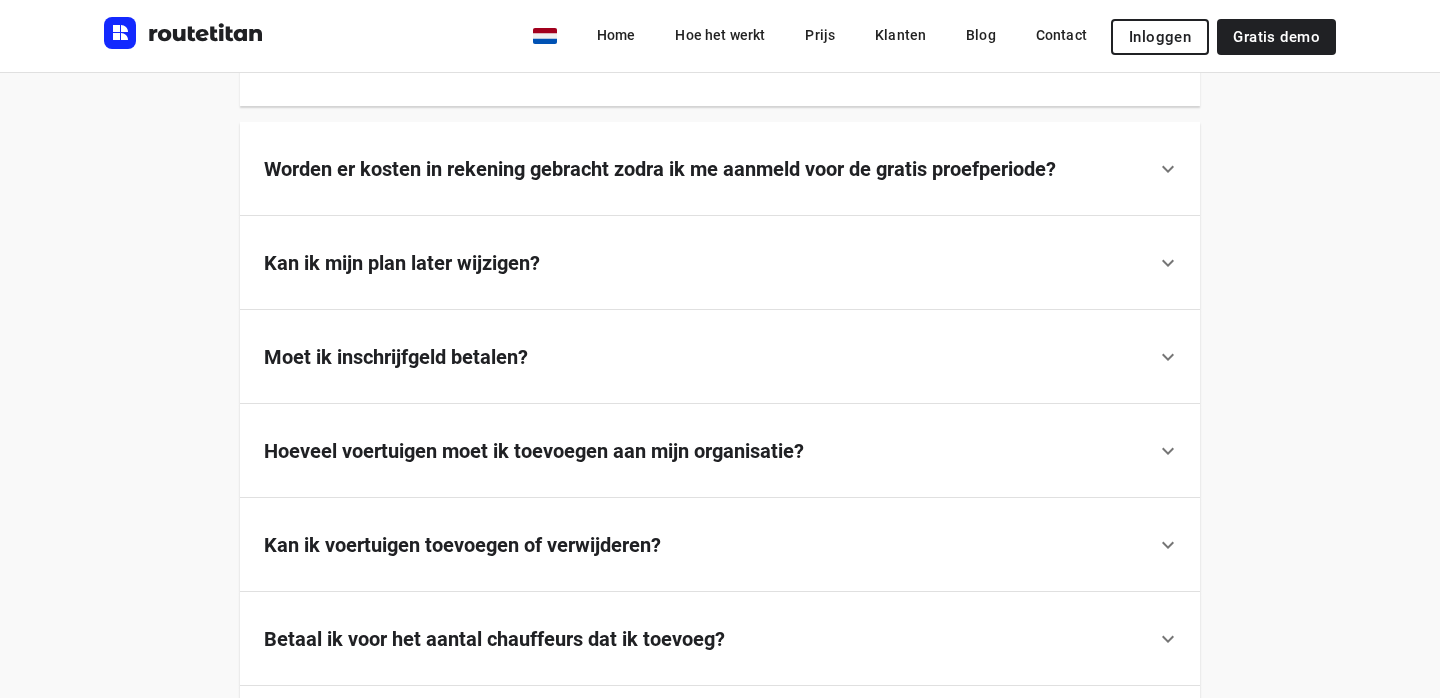 scroll, scrollTop: 1501, scrollLeft: 0, axis: vertical 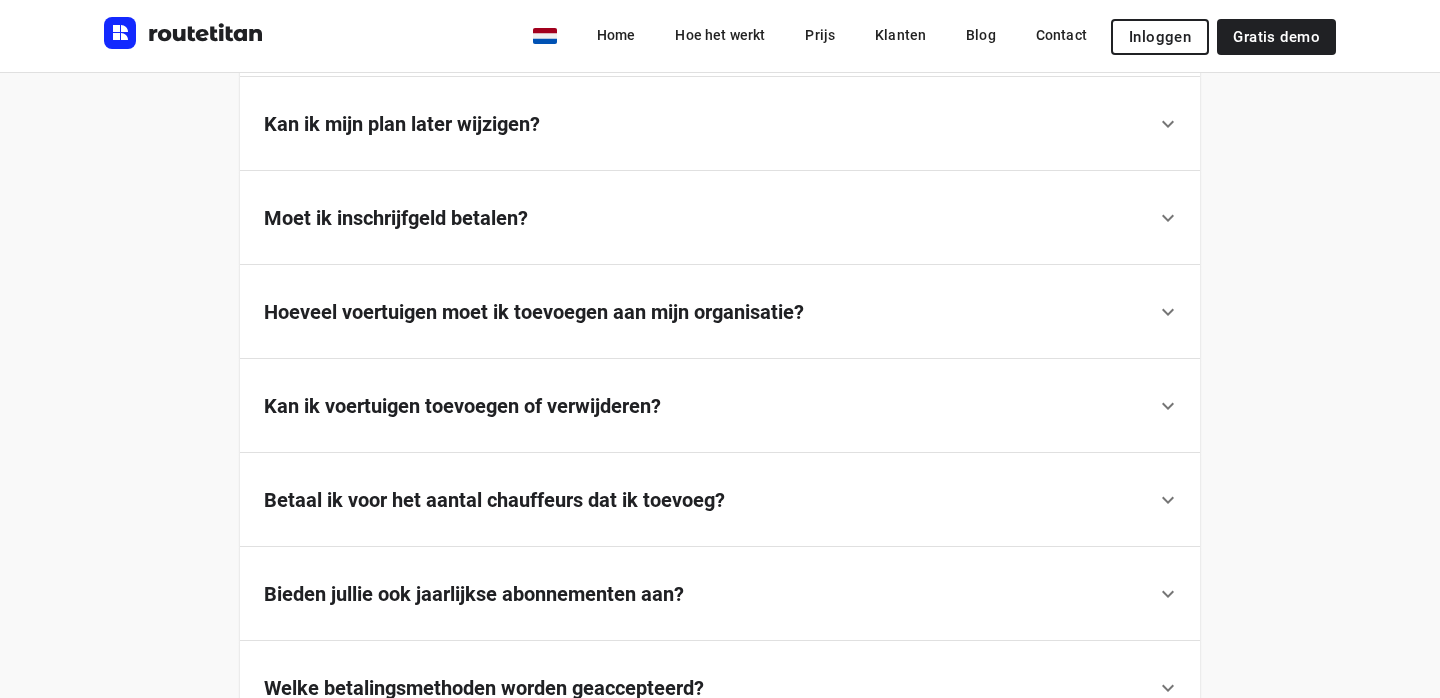 click on "Betaal ik voor het aantal chauffeurs dat ik toevoeg?" at bounding box center [494, 500] 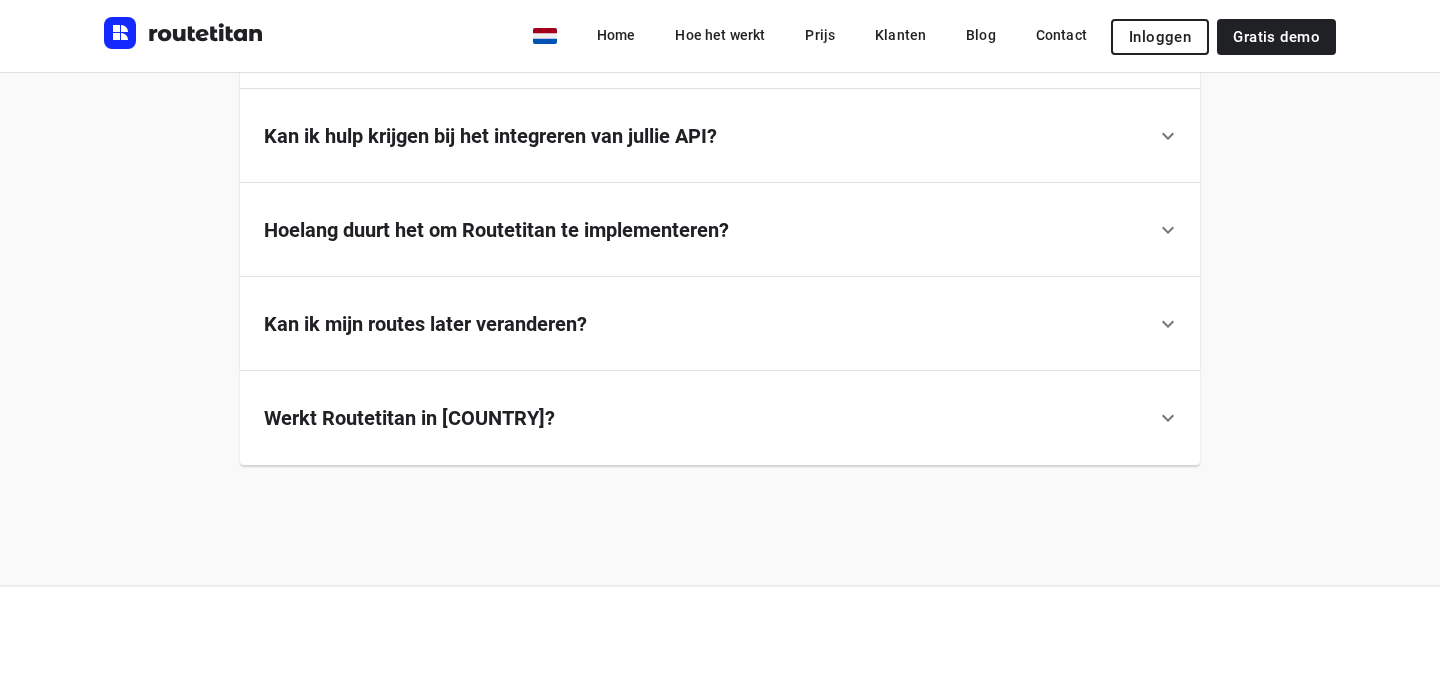 scroll, scrollTop: 2137, scrollLeft: 0, axis: vertical 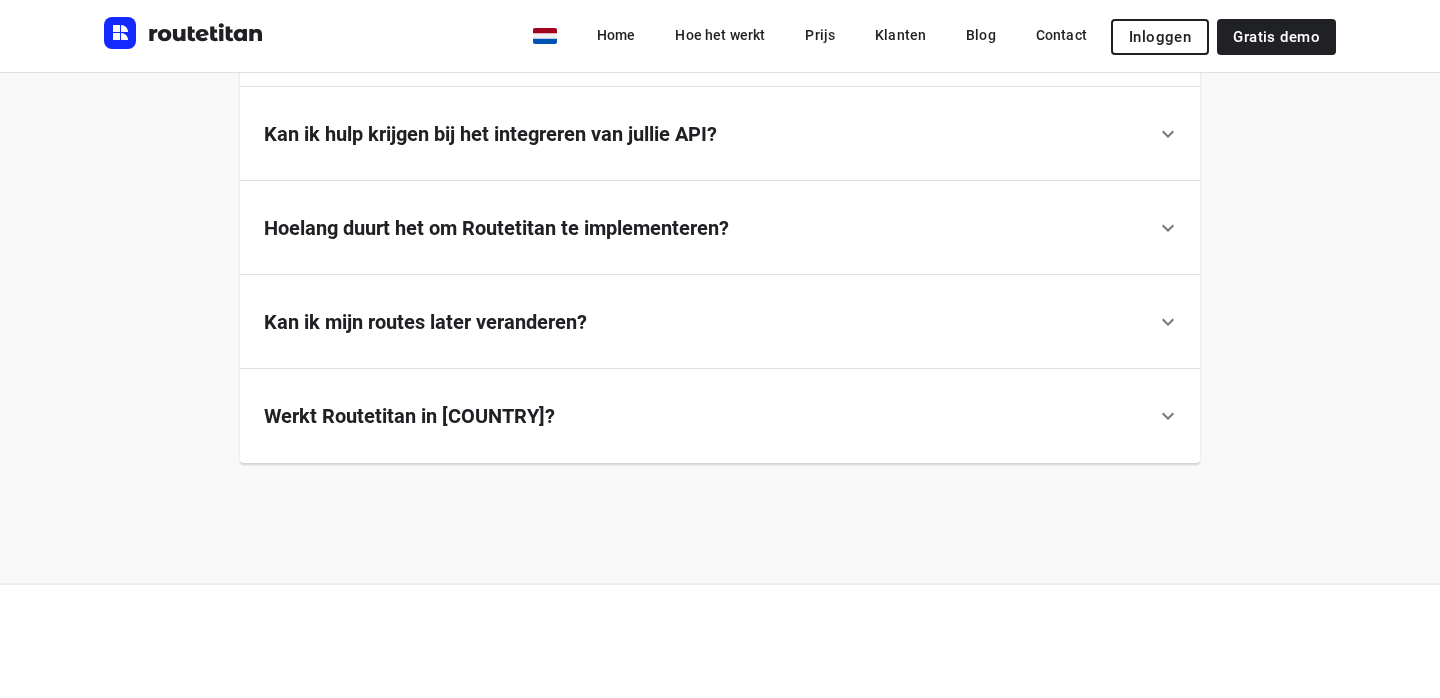 click on "Veelgestelde vragen Waar is de pricing op gebaseerd? De eerste van iedere maand wordt er een factuur aangemaakt gebaseerd op het type abonnement en het aantal voertuigen die je hebt toegevoegd aan je organisatie.  Worden er kosten in rekening gebracht zodra ik me aanmeld voor de gratis proefperiode? Absoluut niet. Je kunt zonder enige verplichting gratis gebruik maken van ons platform. Er worden past kosten in rekening gebracht nadat de proefperiode is verlopen en je een betalingsmethode hebt toegevoegd.  Kan ik mijn plan later wijzigen? Zeker! Je kunt je abonnement op elk moment wijzigen en op een andere plan abonneren.  Moet ik inschrijfgeld betalen? Zeker niet. Je betaalt per maand puur voor wat je afneemt, zonder verborgen verrassingen. Hoeveel voertuigen moet ik toevoegen aan mijn organisatie? Zoveel voertuigen als je tegelijkertijd gebruikt. Als je bijvoorbeeld op één dag 5 voertuigen tegelijkertijd op de weg hebt rijden, dan moet je 5 voertuigen toevoegen aan je abonnement." at bounding box center [720, -276] 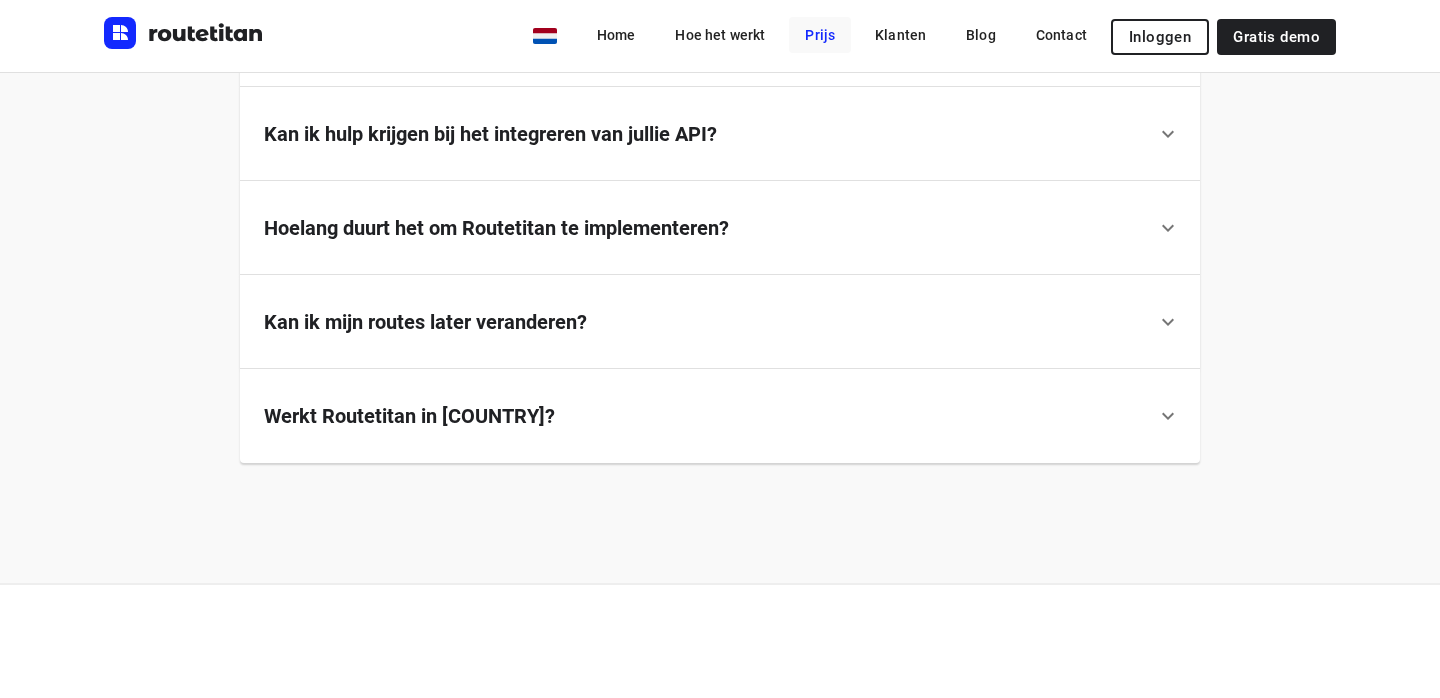 click on "Prijs" at bounding box center [820, 35] 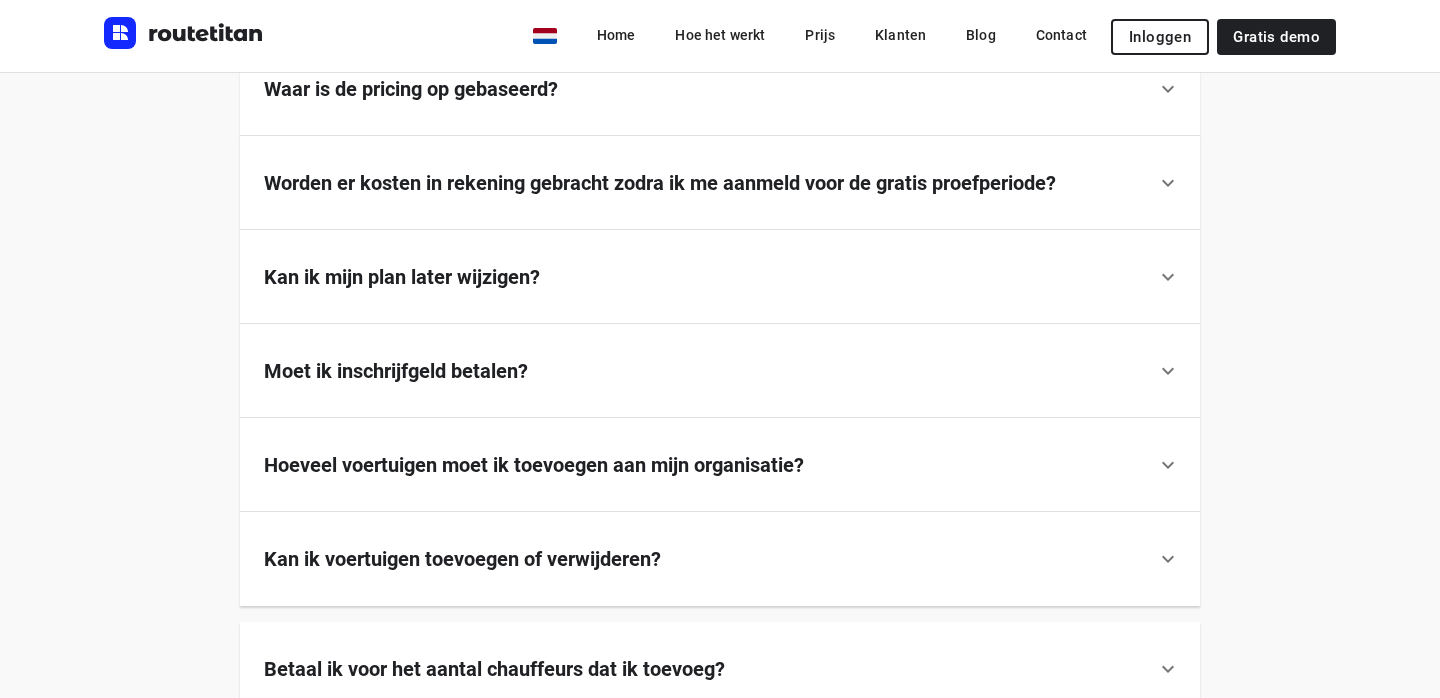 scroll, scrollTop: 1259, scrollLeft: 0, axis: vertical 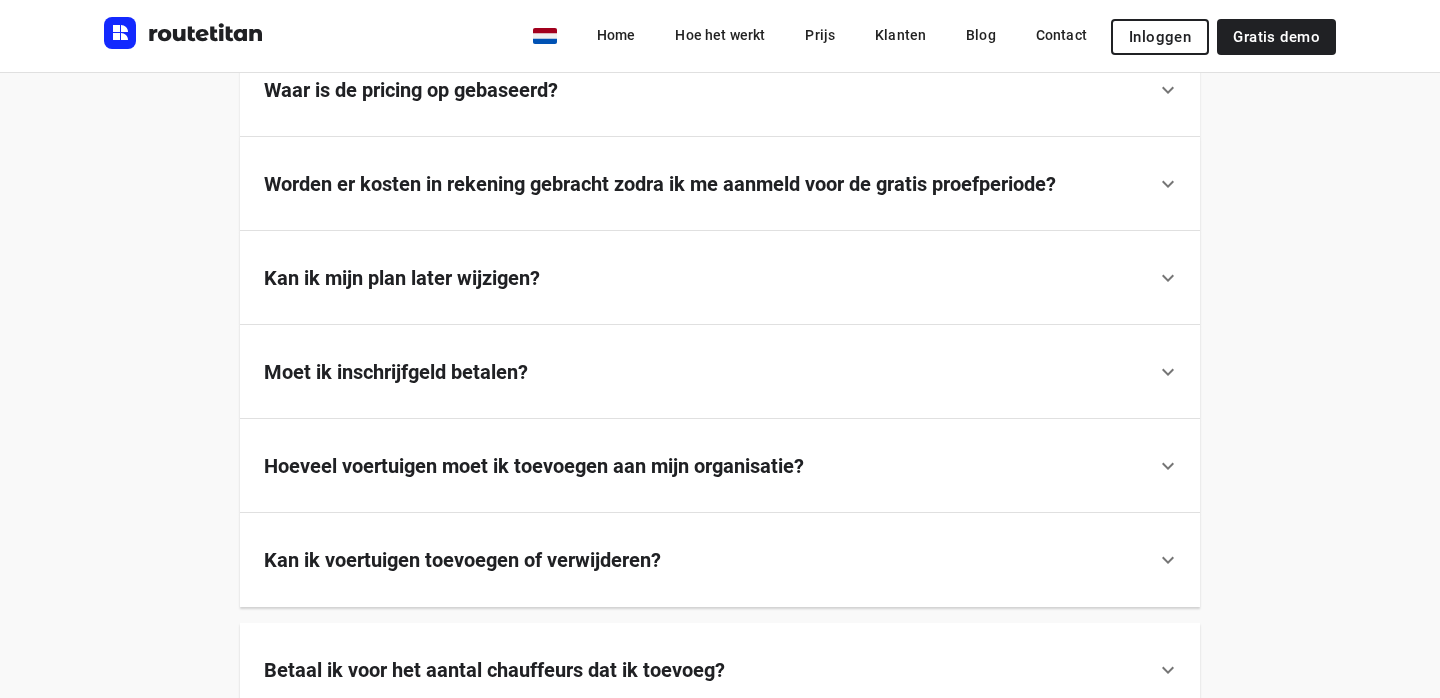 click on "Hoeveel voertuigen moet ik toevoegen aan mijn organisatie?" at bounding box center (534, 466) 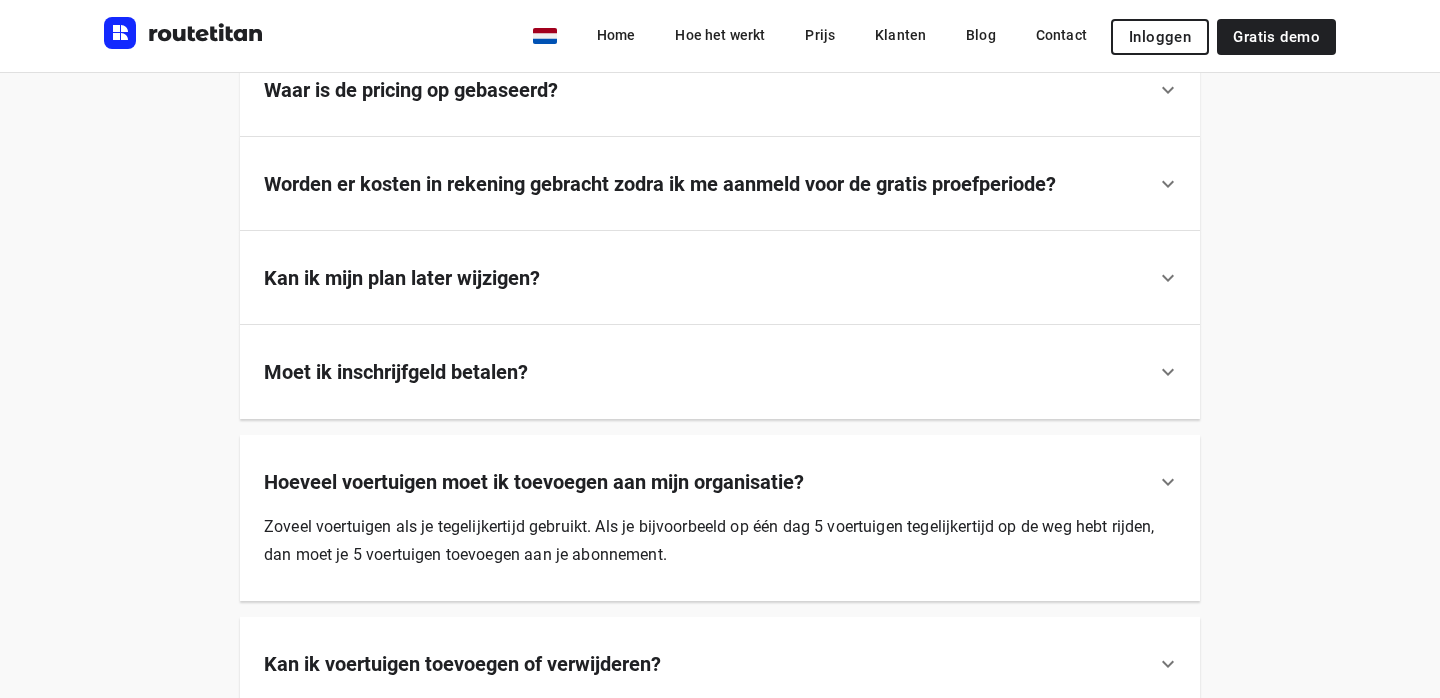 click on "Hoeveel voertuigen moet ik toevoegen aan mijn organisatie?" at bounding box center (720, 466) 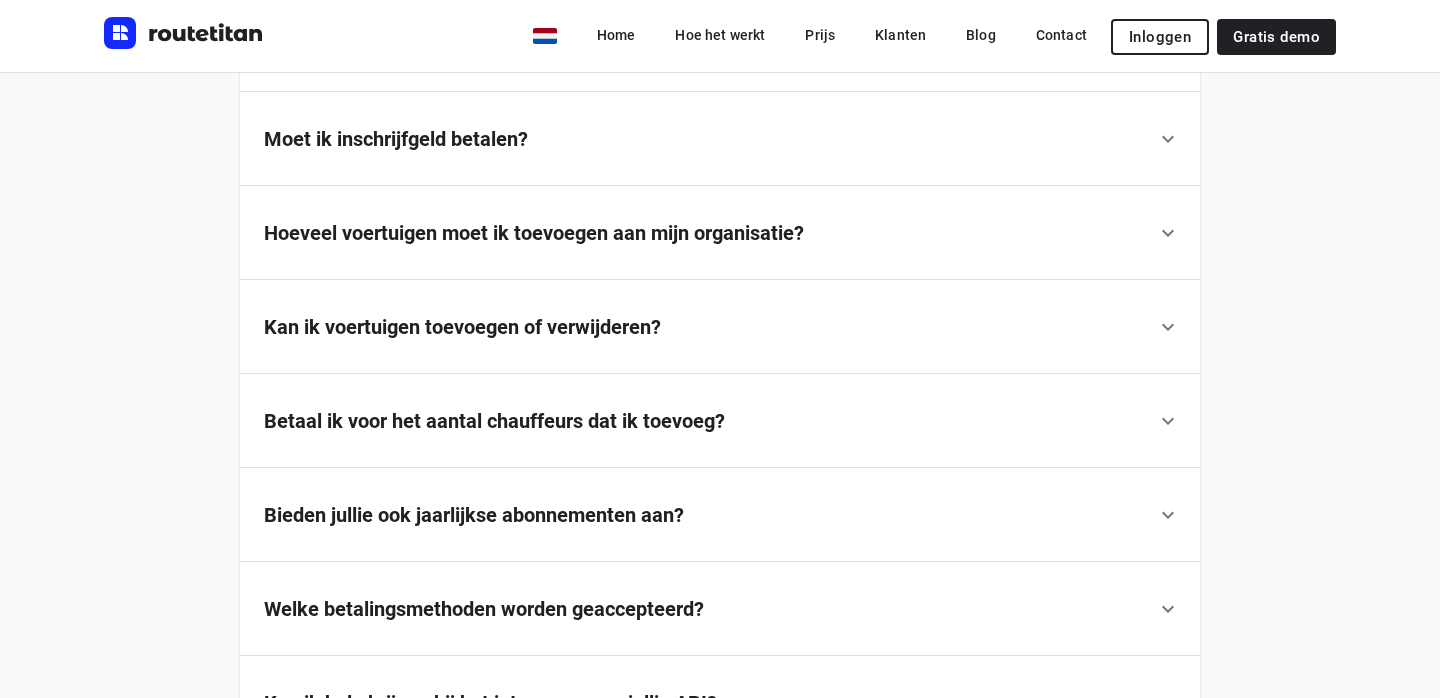 scroll, scrollTop: 1496, scrollLeft: 0, axis: vertical 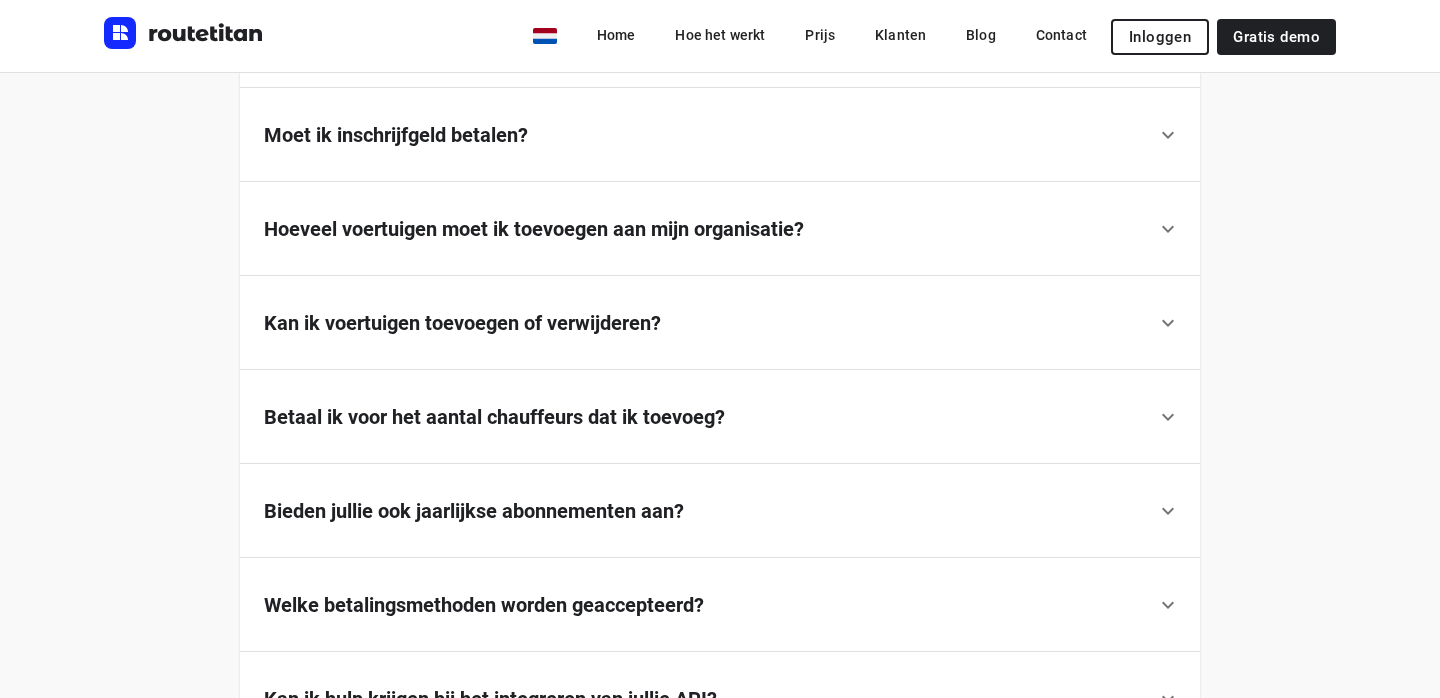 click on "Bieden jullie ook jaarlijkse abonnementen aan?" at bounding box center [474, 511] 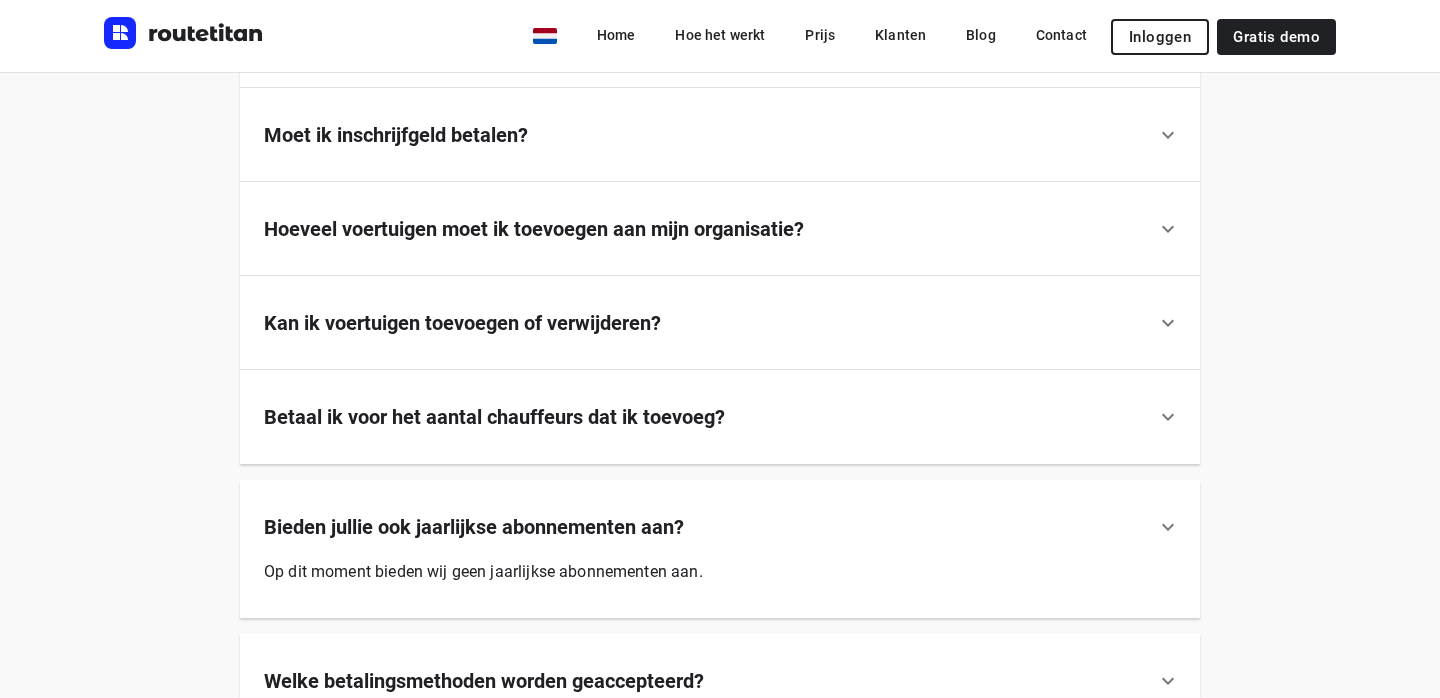 click on "Bieden jullie ook jaarlijkse abonnementen aan?" at bounding box center (720, 511) 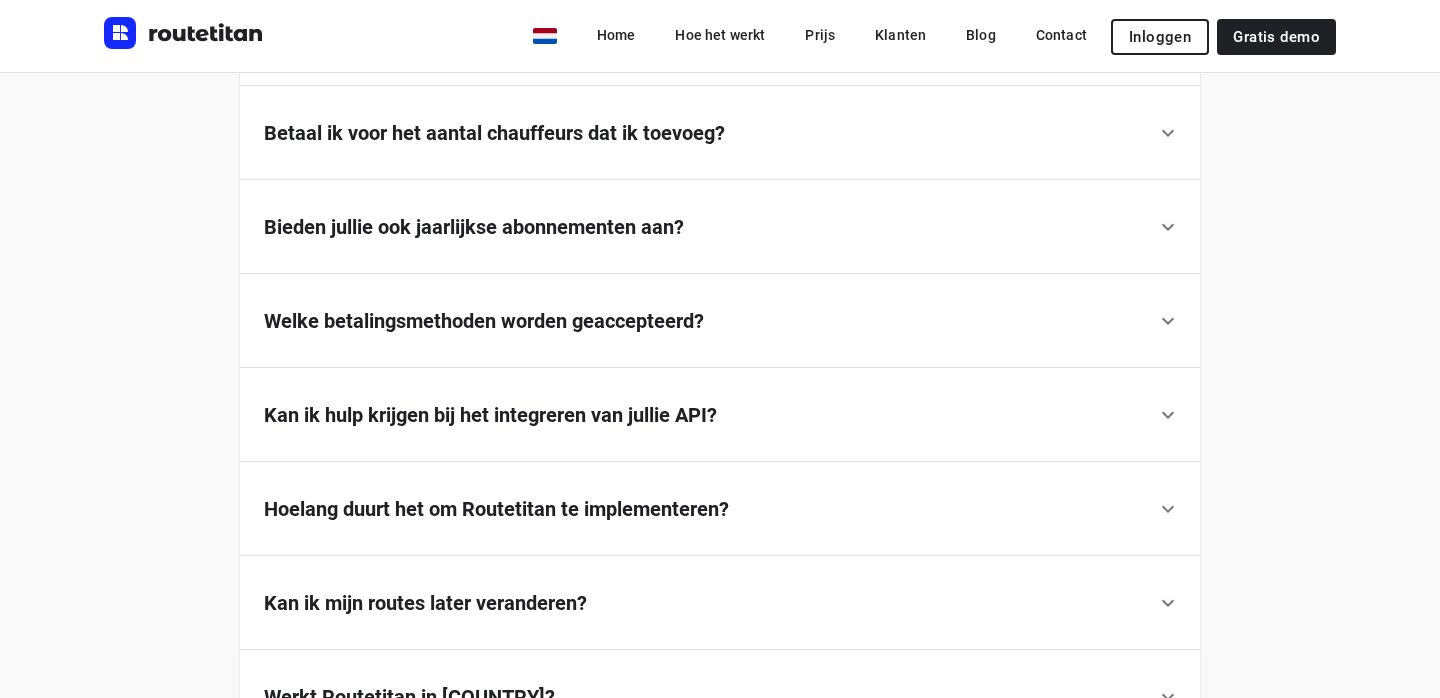 scroll, scrollTop: 1783, scrollLeft: 0, axis: vertical 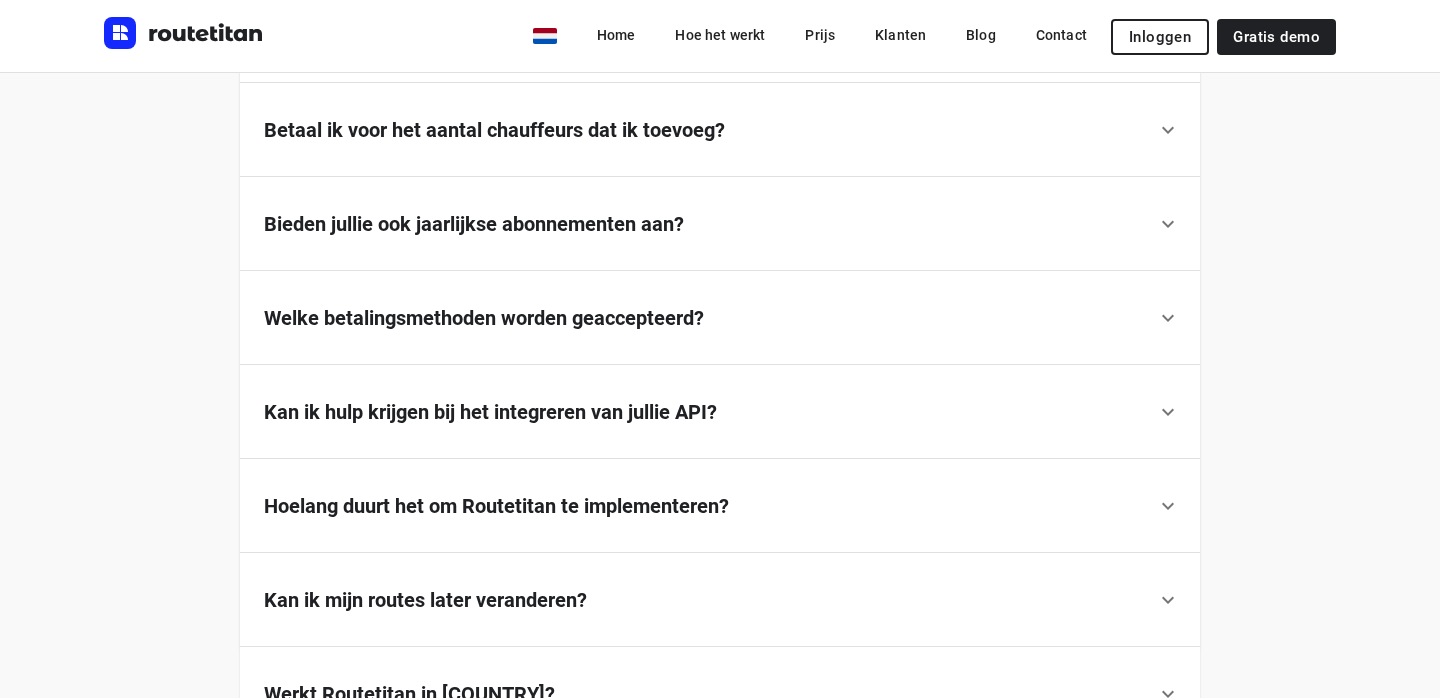 click on "Hoelang duurt het om Routetitan te implementeren?" at bounding box center [496, 506] 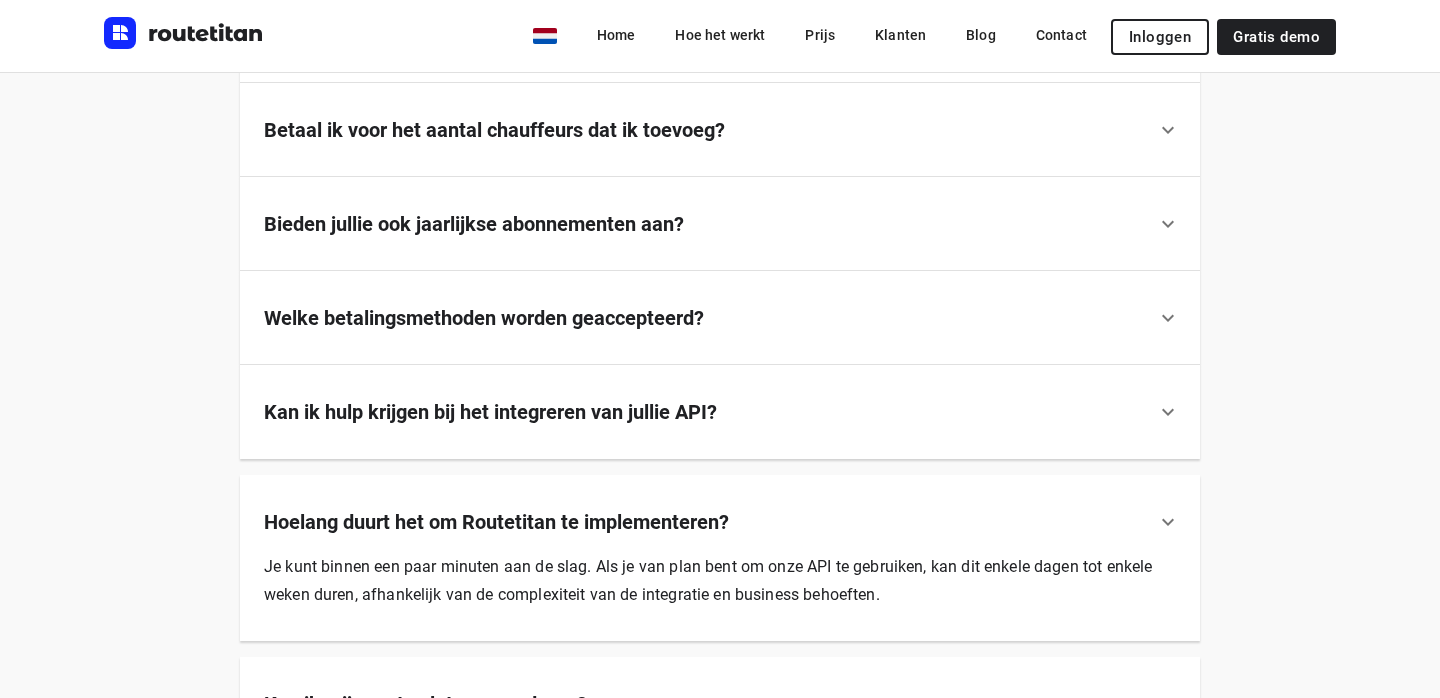 click on "Hoelang duurt het om Routetitan te implementeren?" at bounding box center (720, 506) 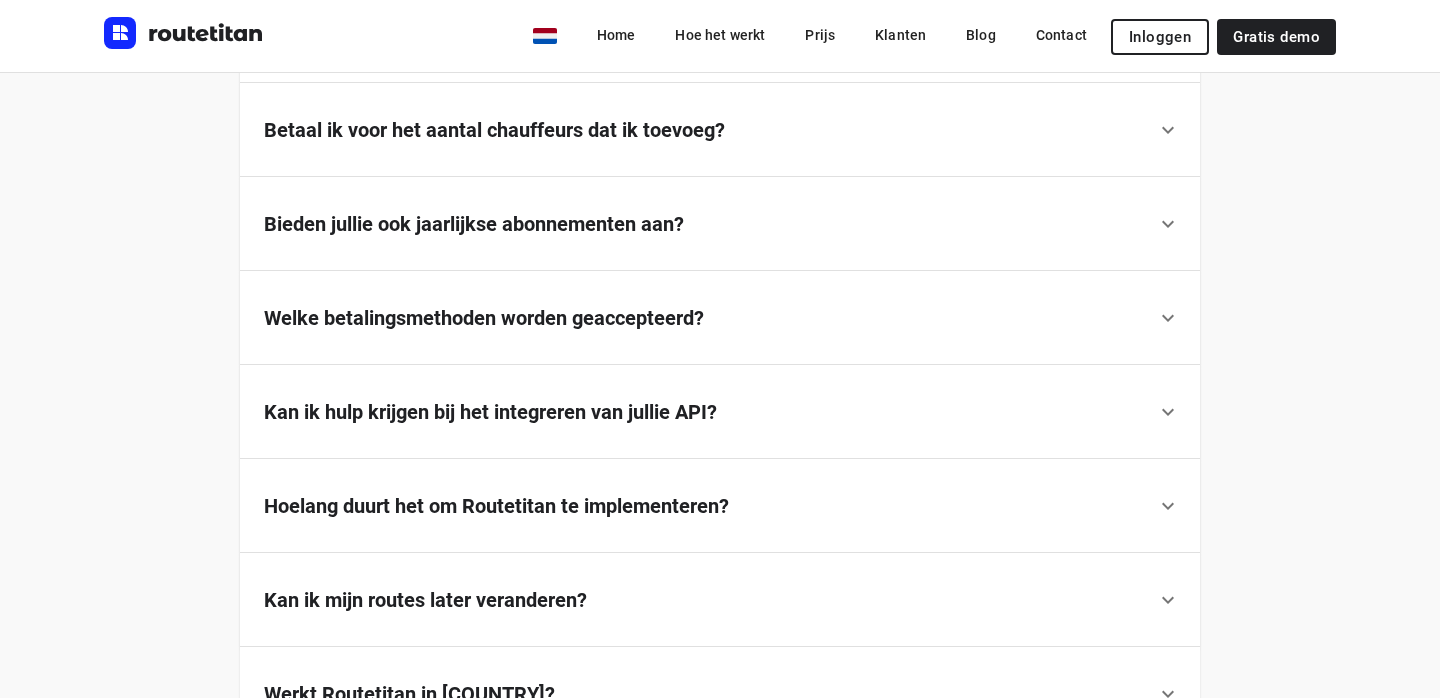 click on "Kan ik mijn routes later veranderen?" at bounding box center [425, 600] 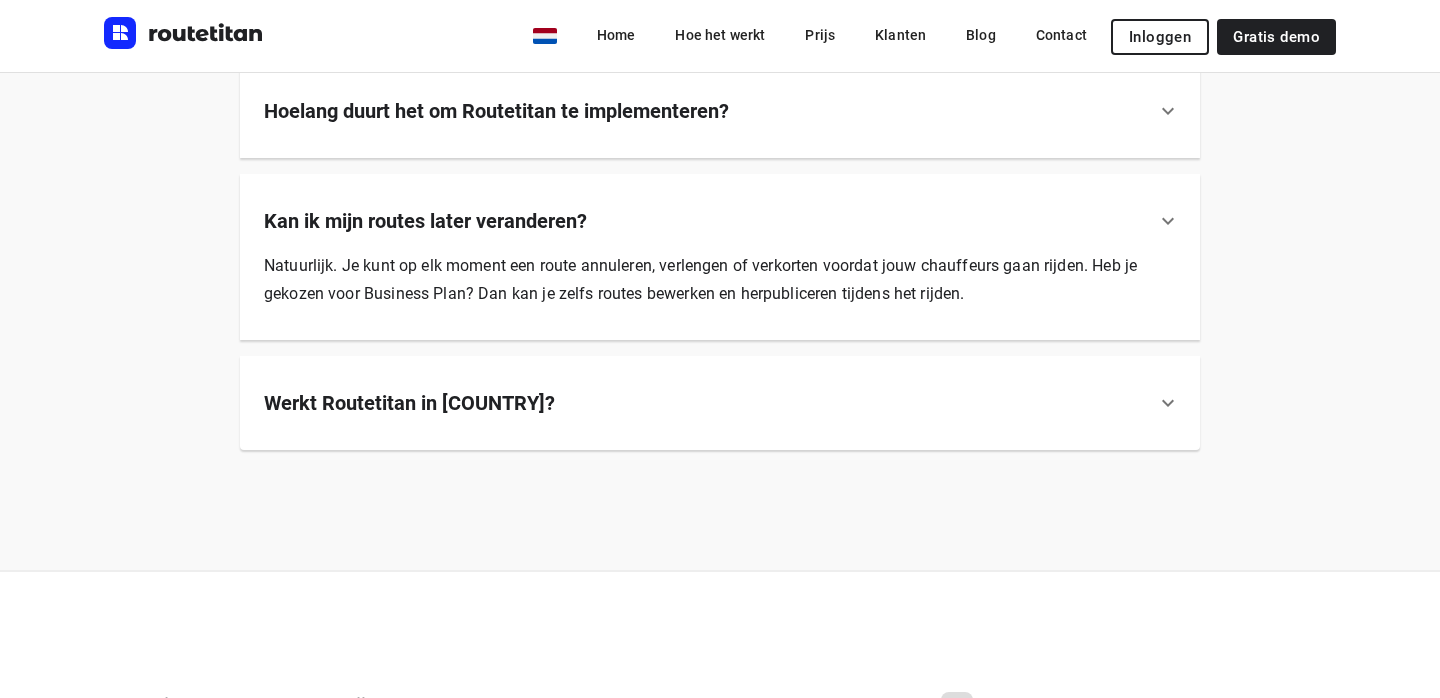 scroll, scrollTop: 2216, scrollLeft: 0, axis: vertical 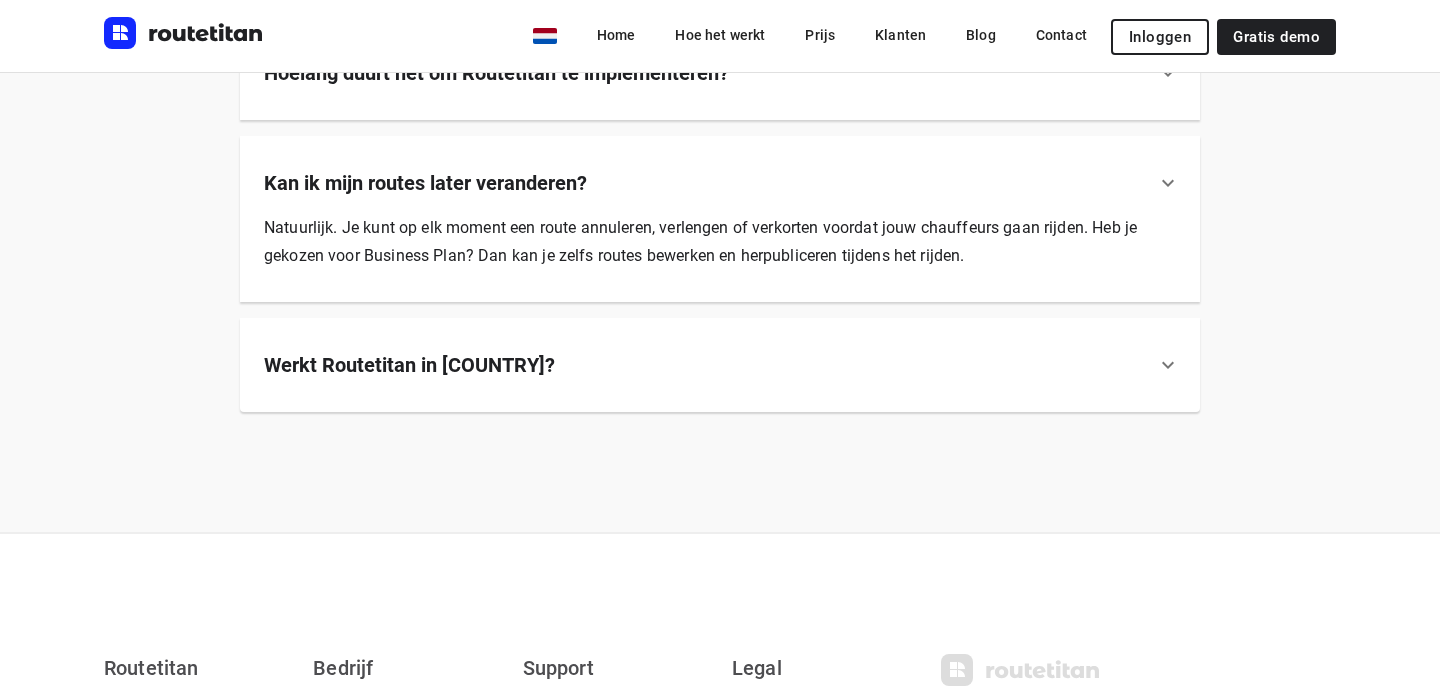 click on "Werkt Routetitan in [COUNTRY]?" at bounding box center (702, 365) 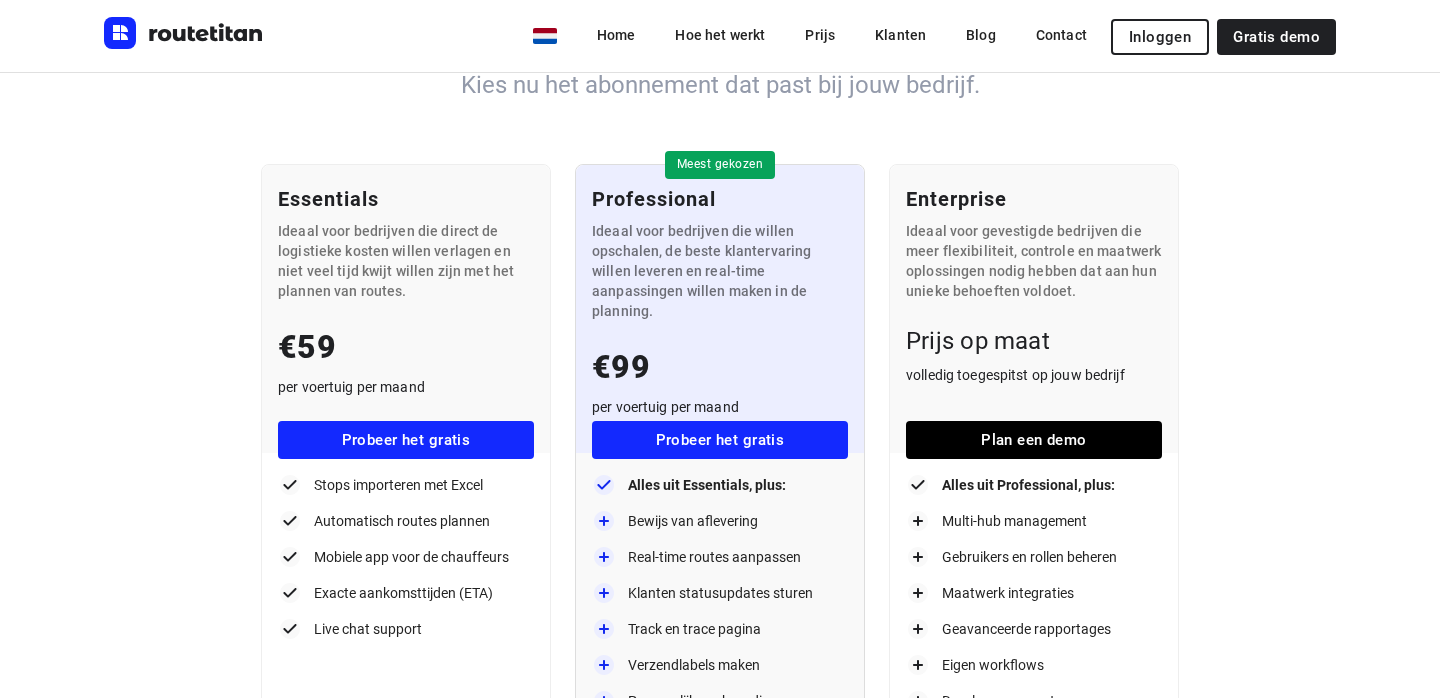 scroll, scrollTop: 0, scrollLeft: 0, axis: both 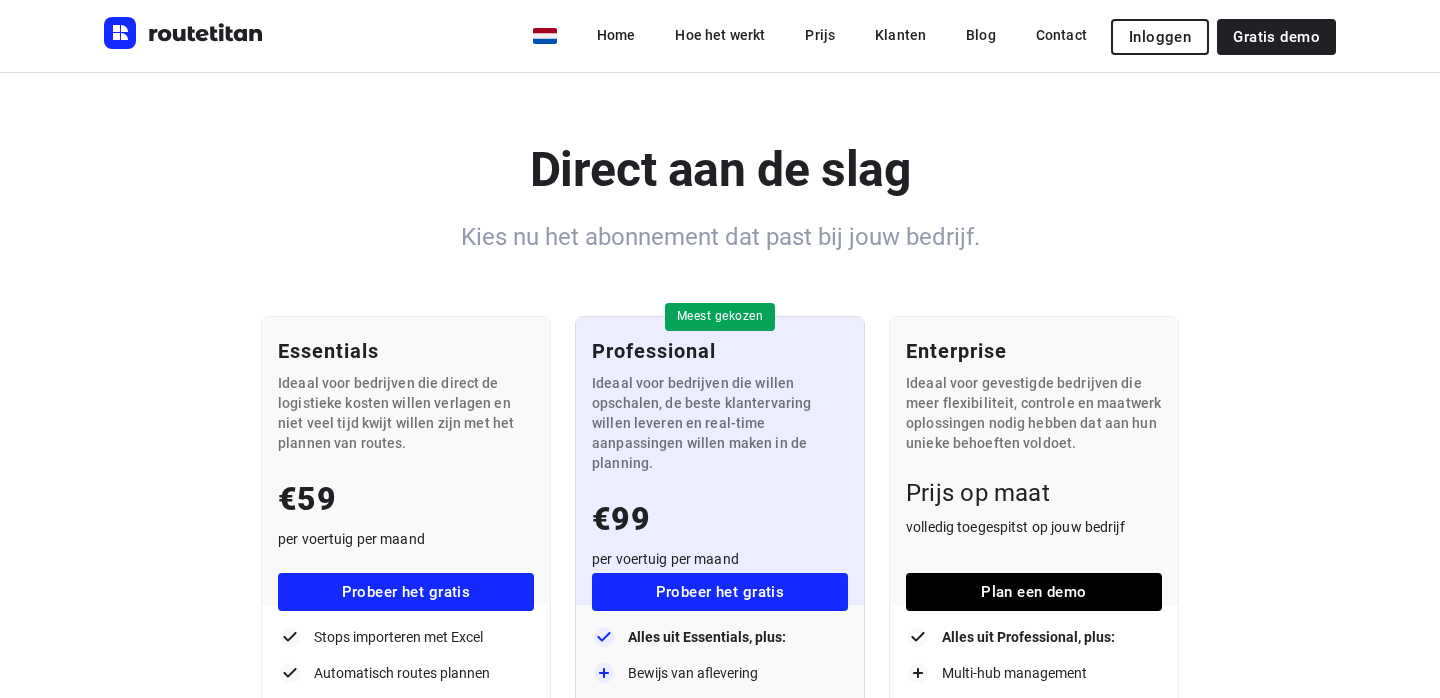 click on "Inloggen" at bounding box center (1160, 37) 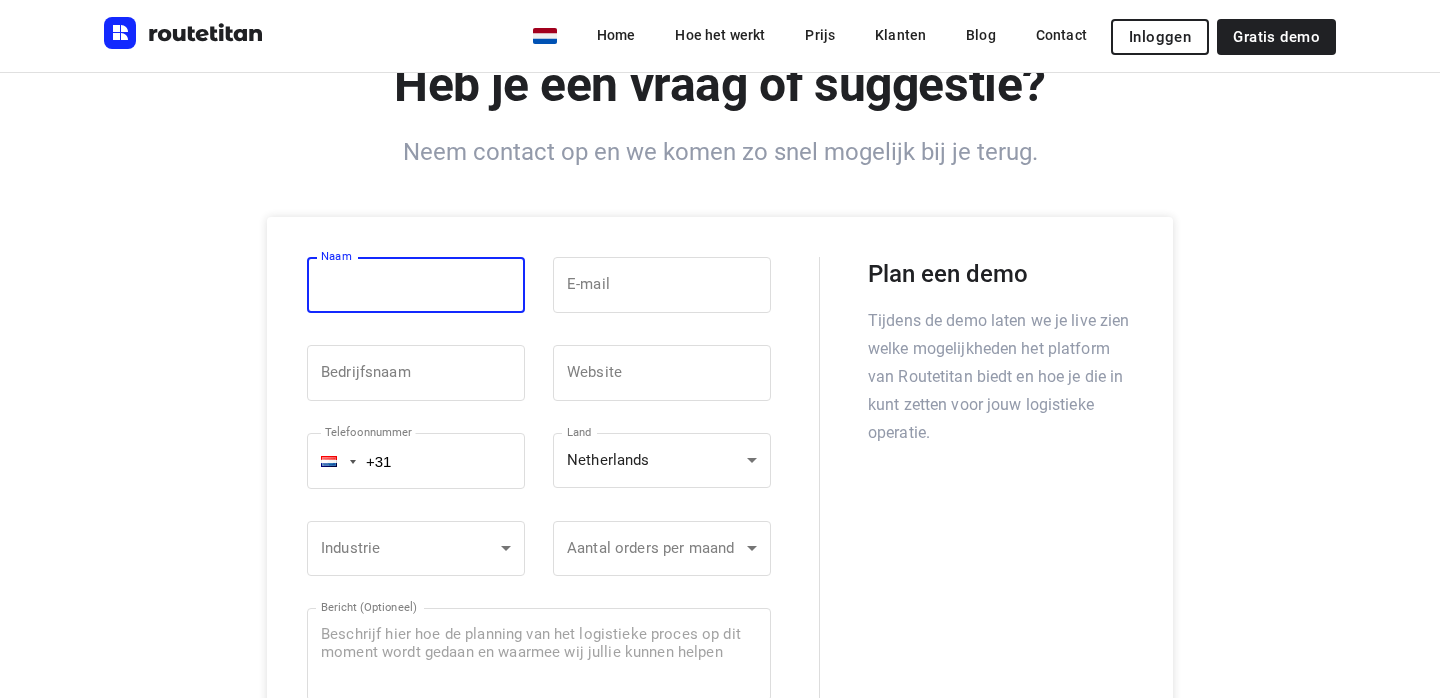 scroll, scrollTop: 0, scrollLeft: 0, axis: both 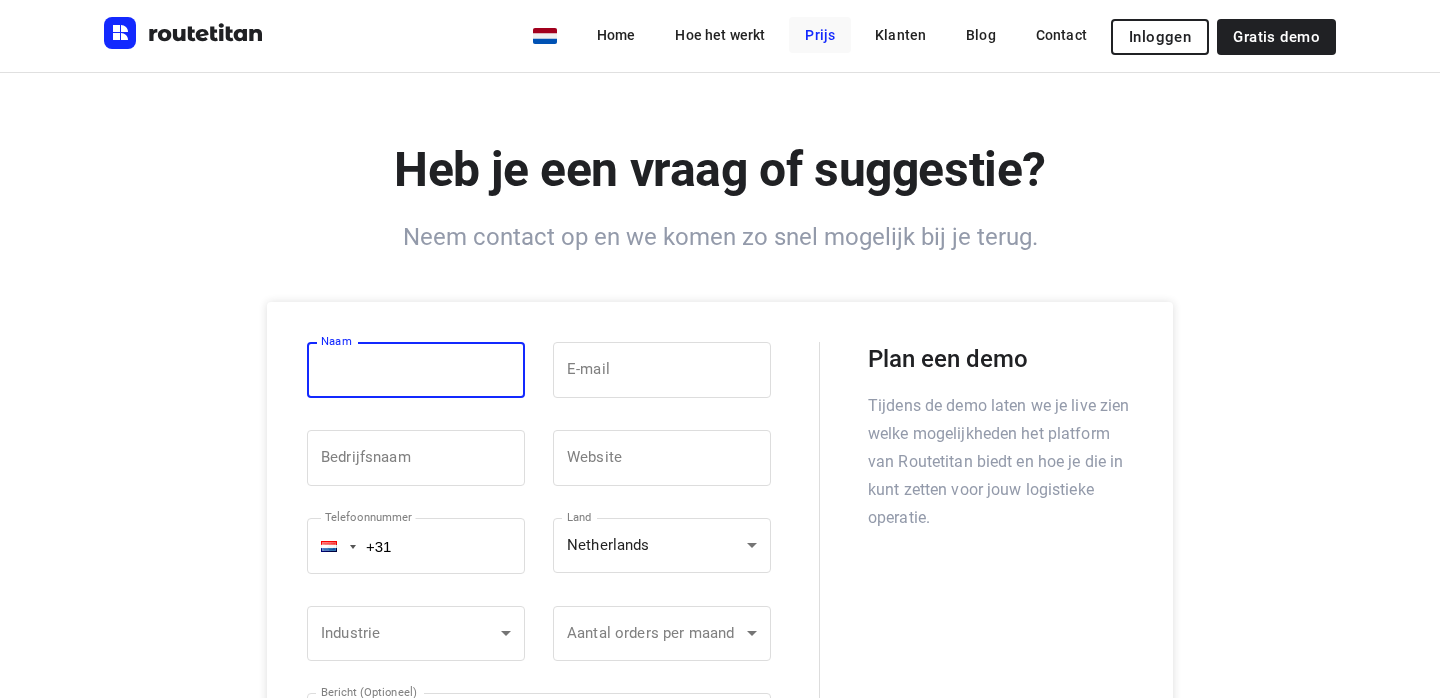 click on "Prijs" at bounding box center (820, 35) 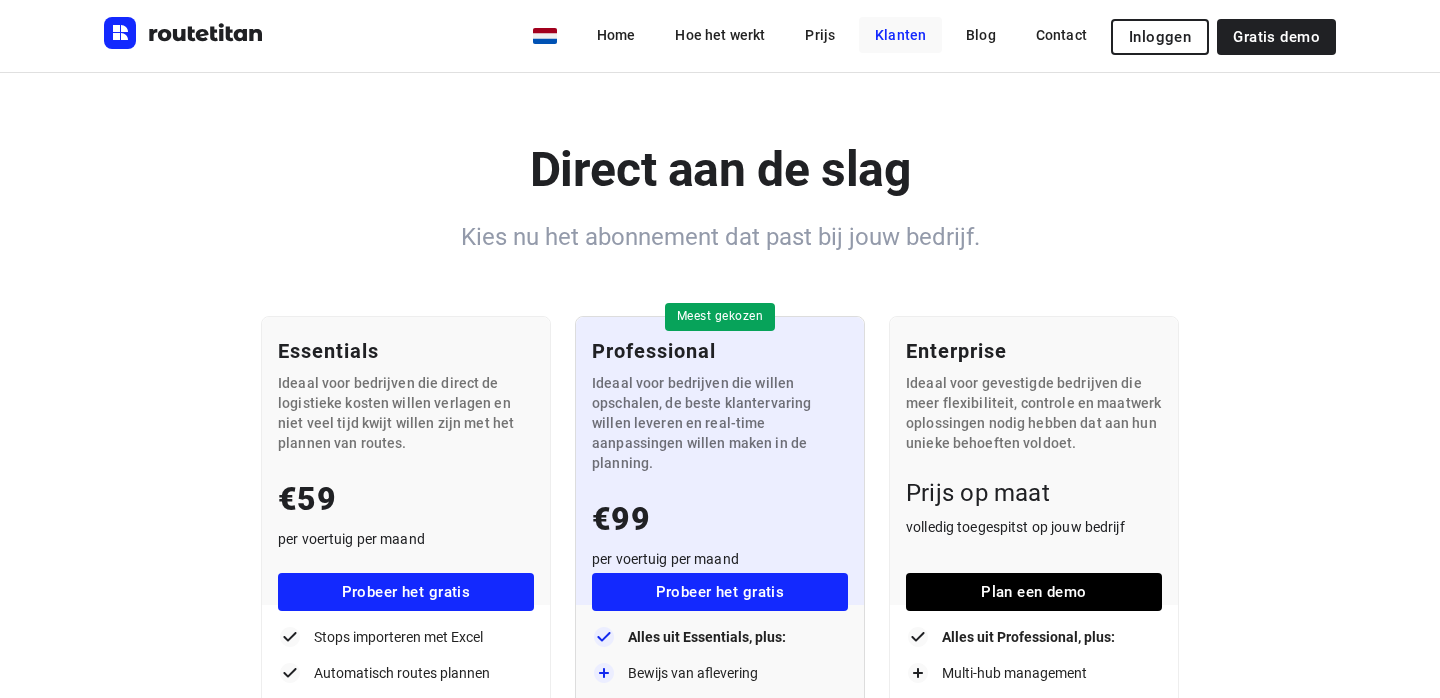 click on "Klanten" at bounding box center (900, 35) 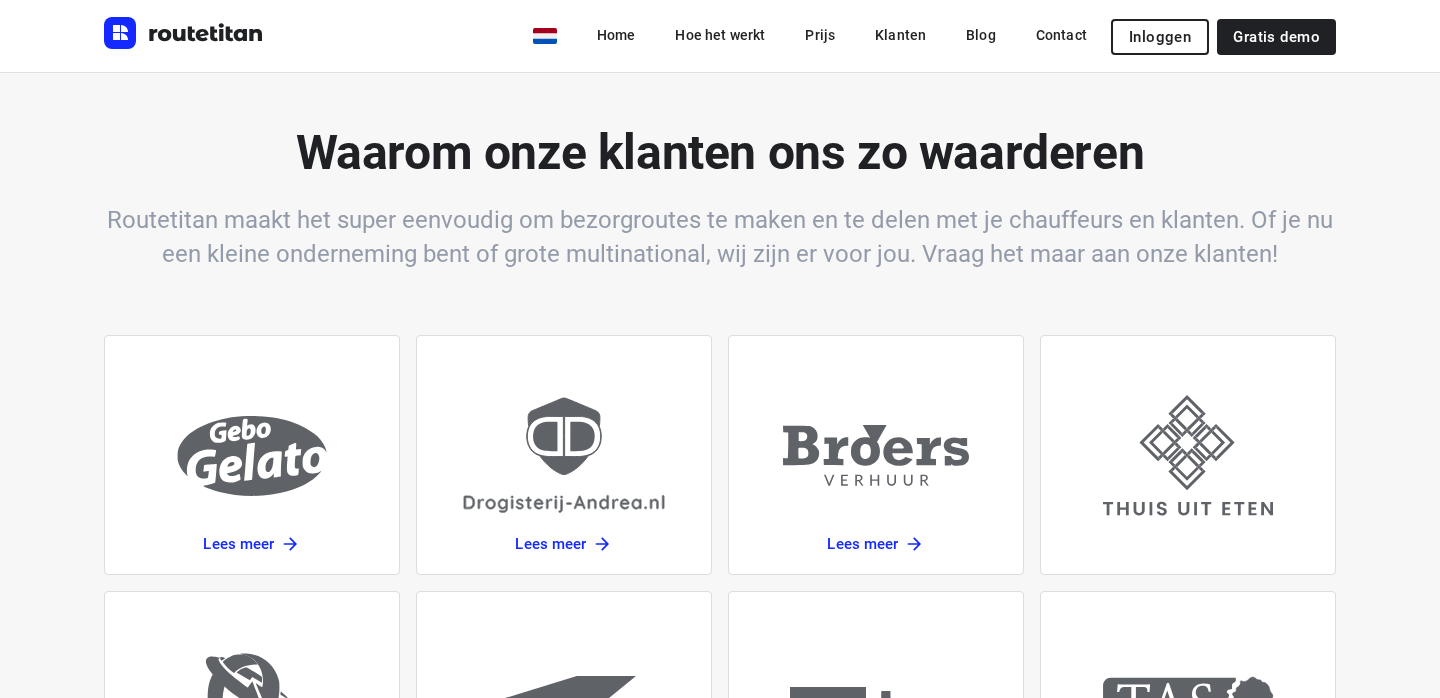 scroll, scrollTop: 0, scrollLeft: 0, axis: both 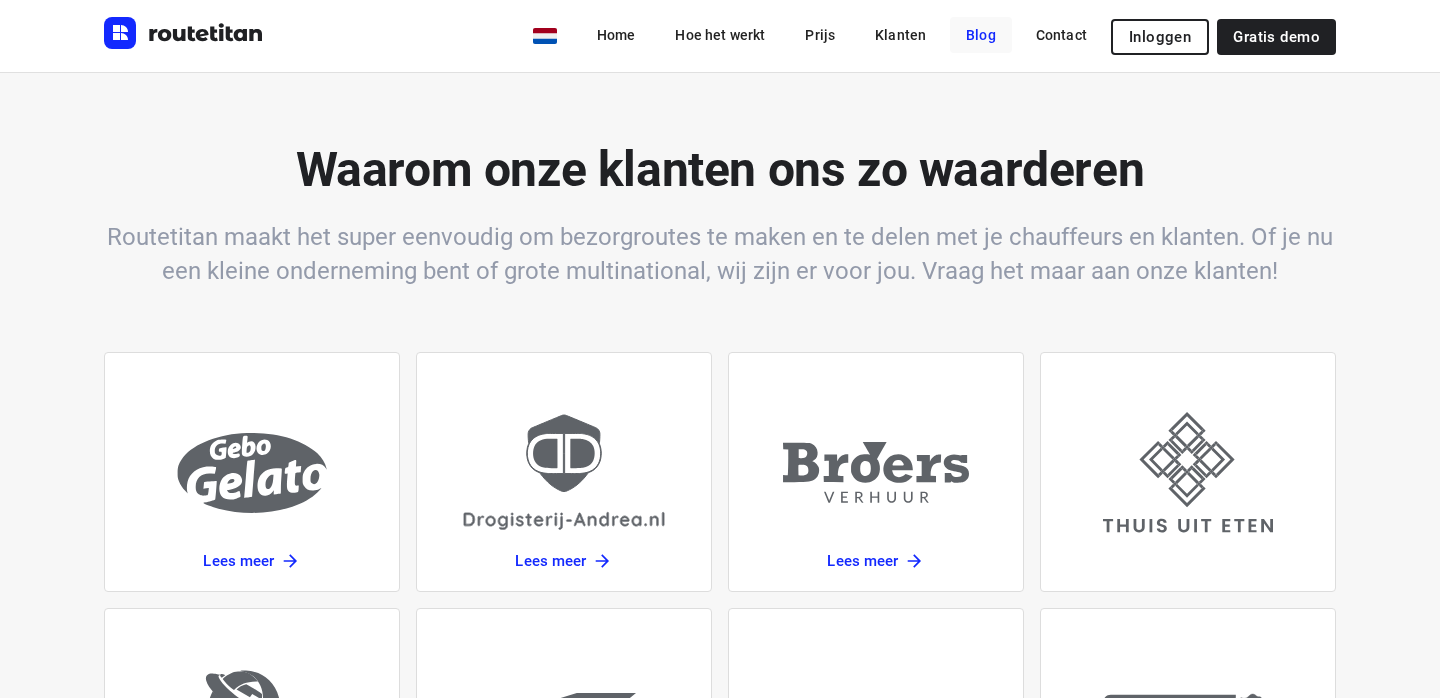 click on "Blog" at bounding box center (981, 35) 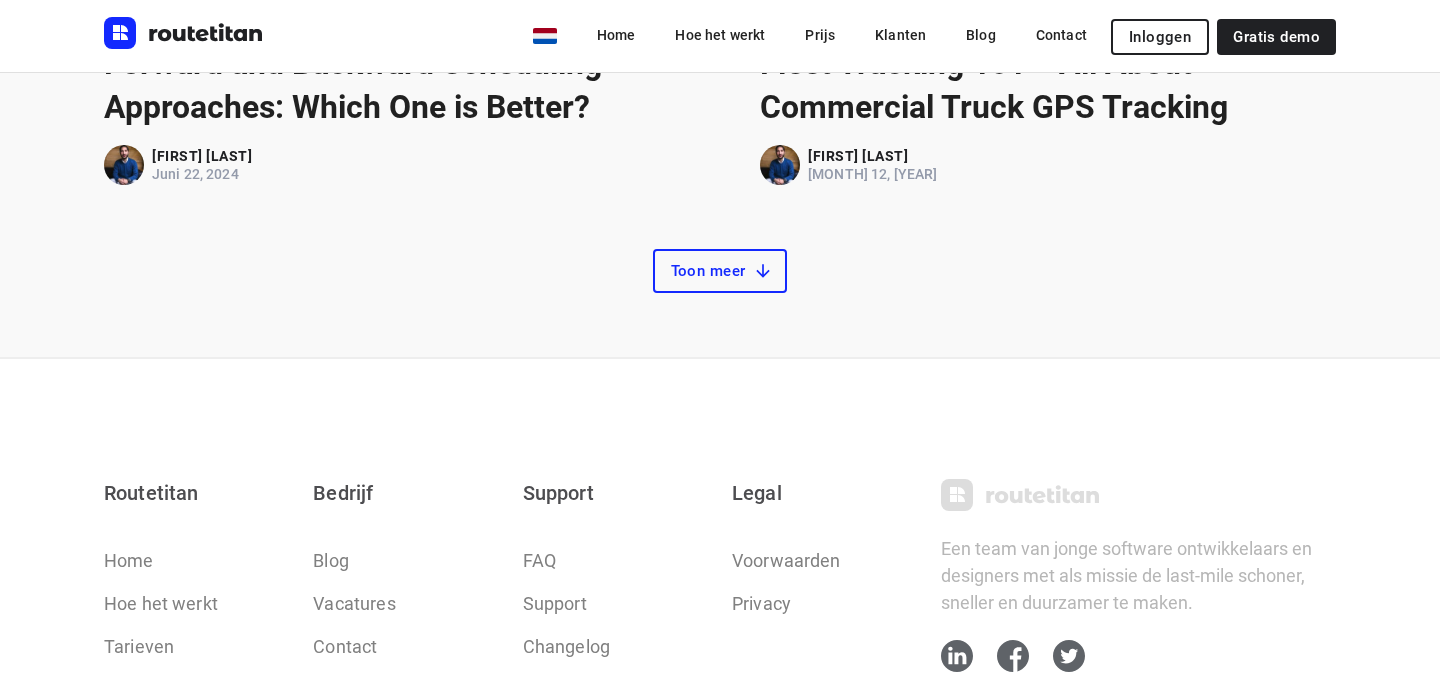 scroll, scrollTop: 1251, scrollLeft: 0, axis: vertical 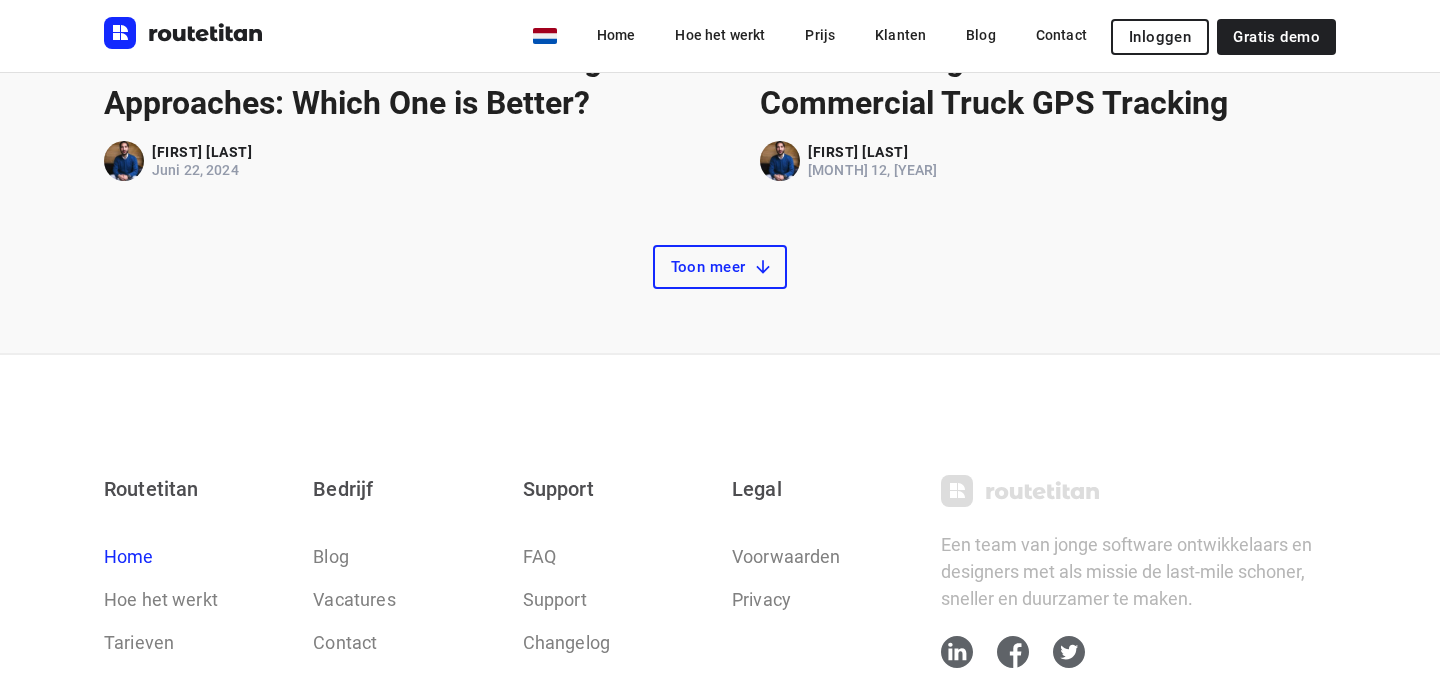 click on "Home" at bounding box center [129, 556] 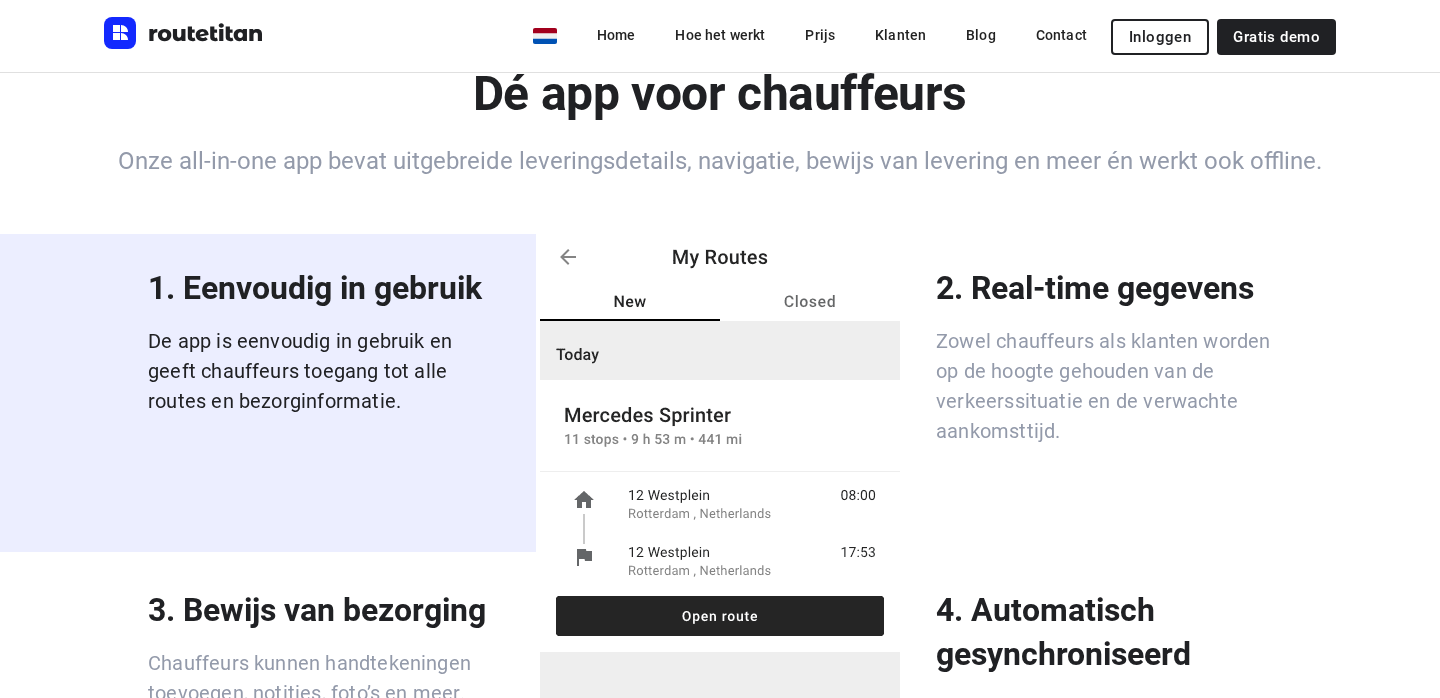 scroll, scrollTop: 4963, scrollLeft: 0, axis: vertical 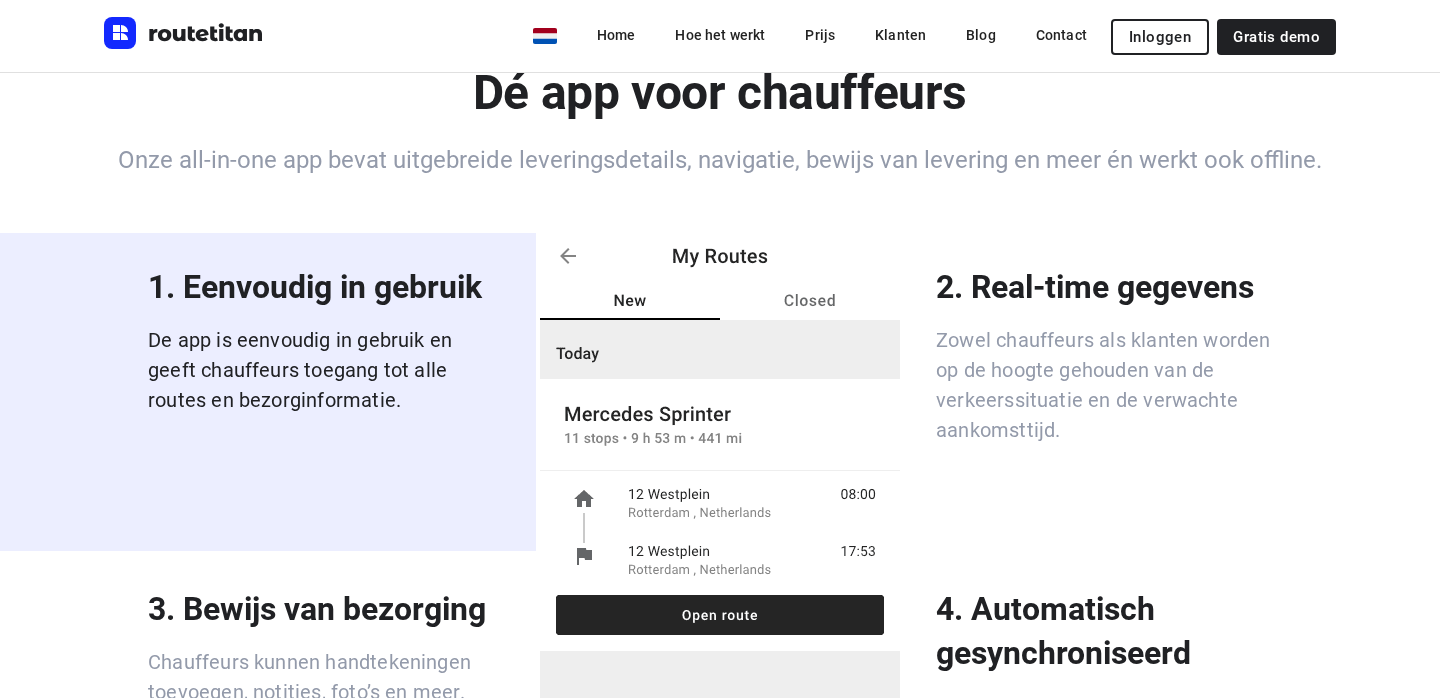 click on "De app is eenvoudig in gebruik en geeft chauffeurs toegang tot alle routes en bezorginformatie." at bounding box center (326, 370) 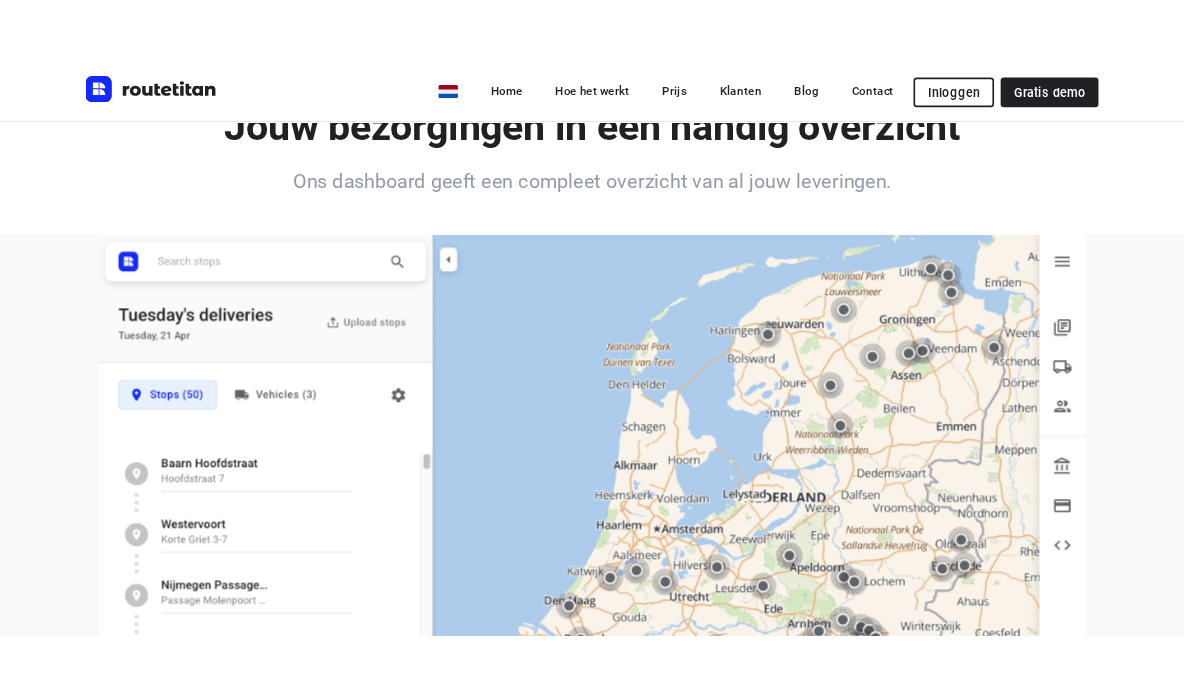 scroll, scrollTop: 2572, scrollLeft: 0, axis: vertical 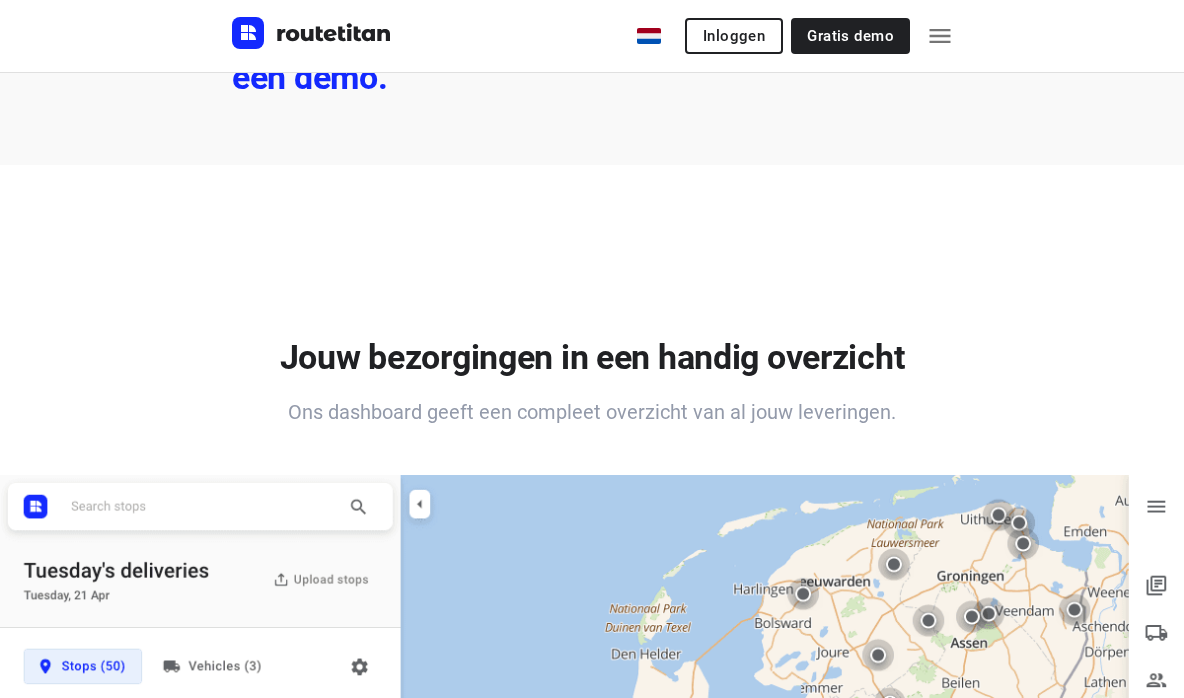 click 